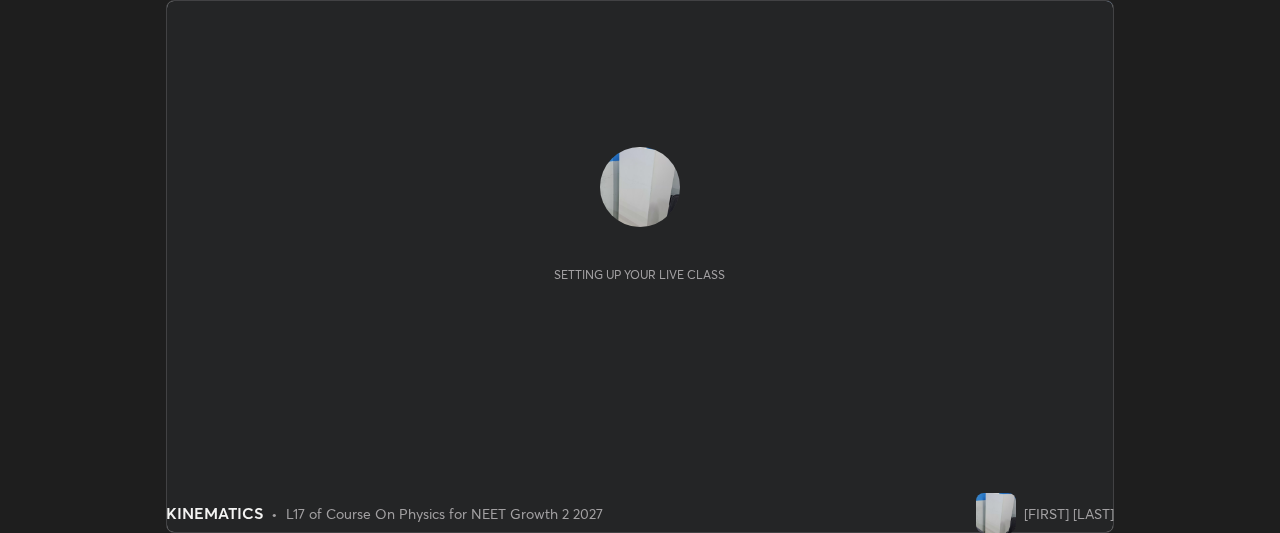 scroll, scrollTop: 0, scrollLeft: 0, axis: both 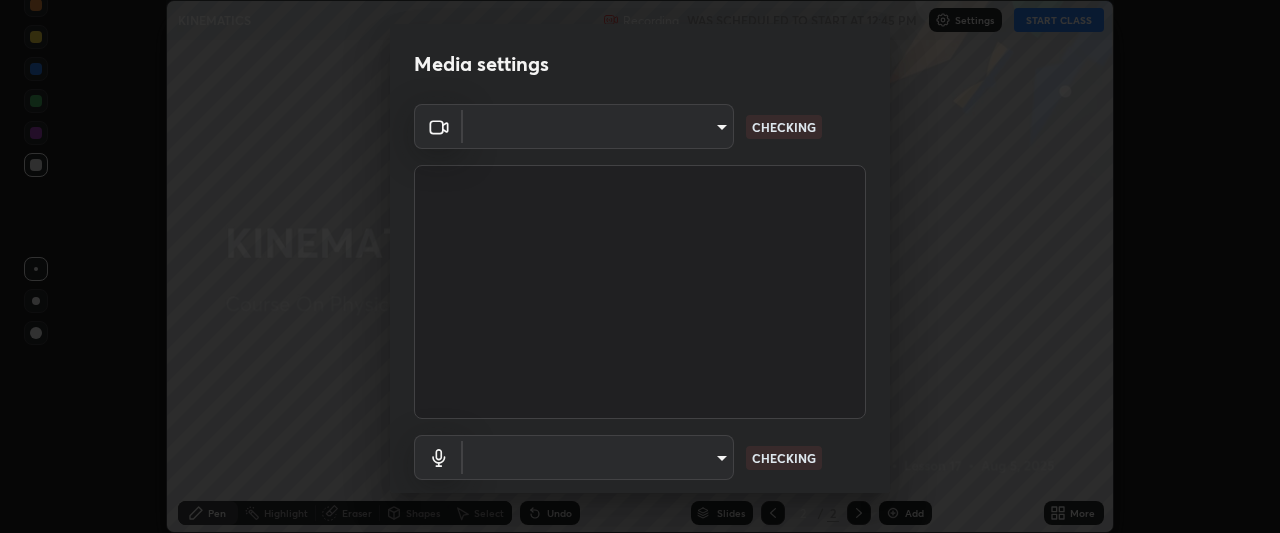 type on "09774d7d098996594ab6bce95c38d17c558d4da6542d49d5e665f1ab1cfd73a1" 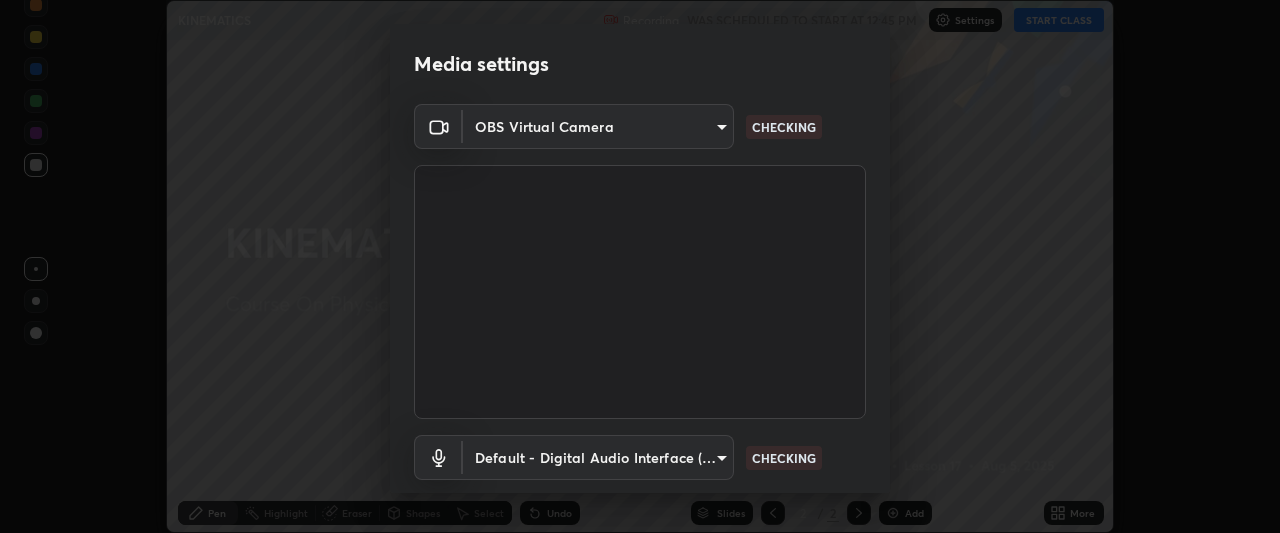 scroll, scrollTop: 123, scrollLeft: 0, axis: vertical 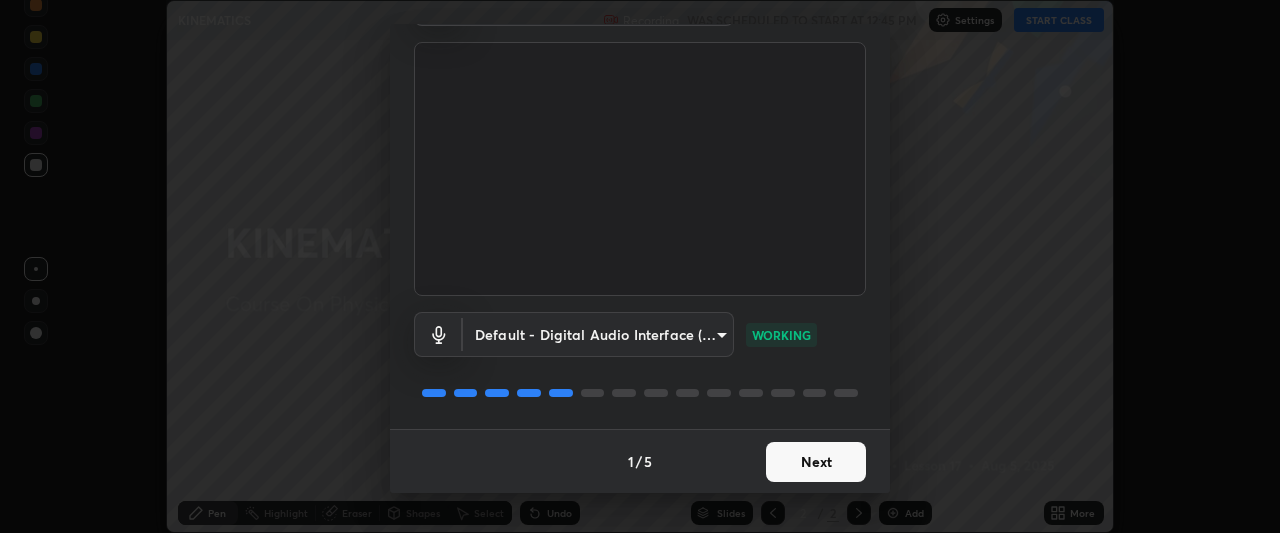 click on "Next" at bounding box center [816, 462] 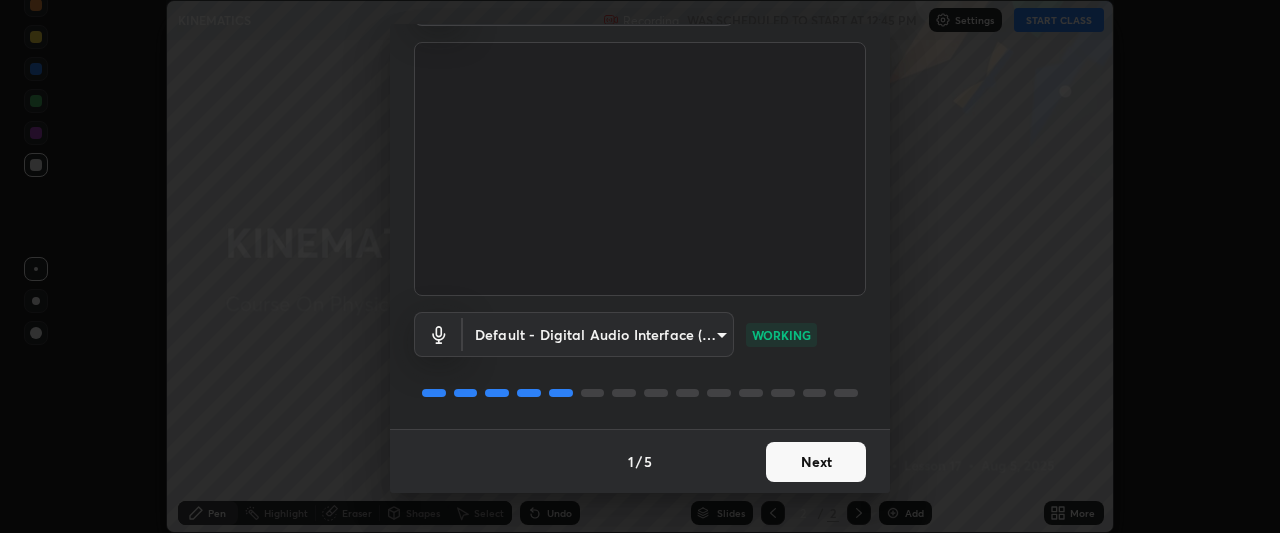 scroll, scrollTop: 0, scrollLeft: 0, axis: both 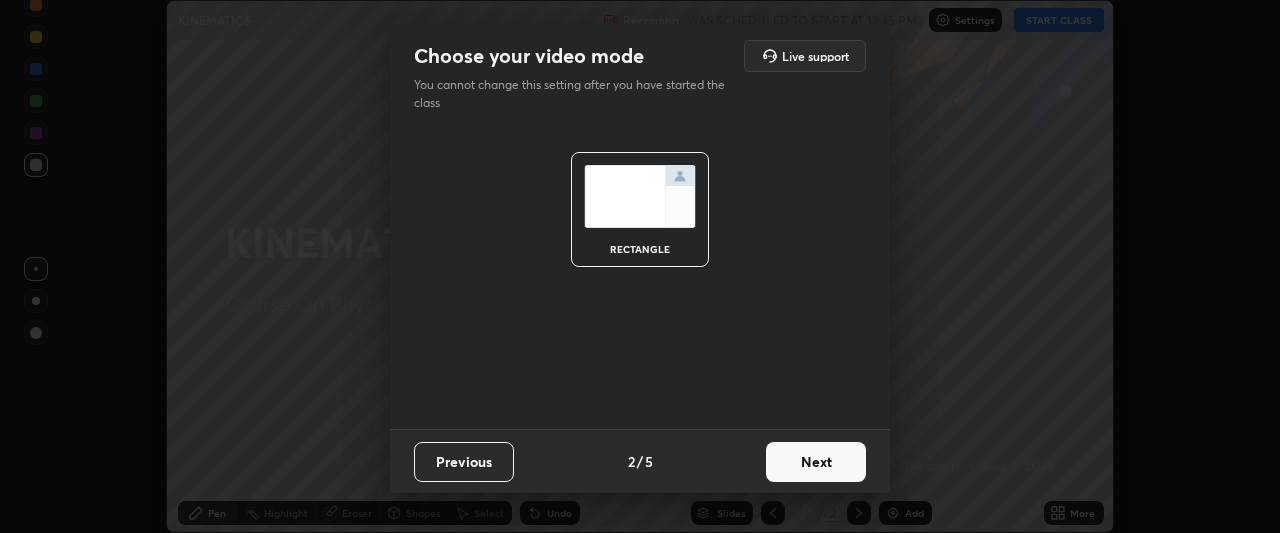 click on "Next" at bounding box center [816, 462] 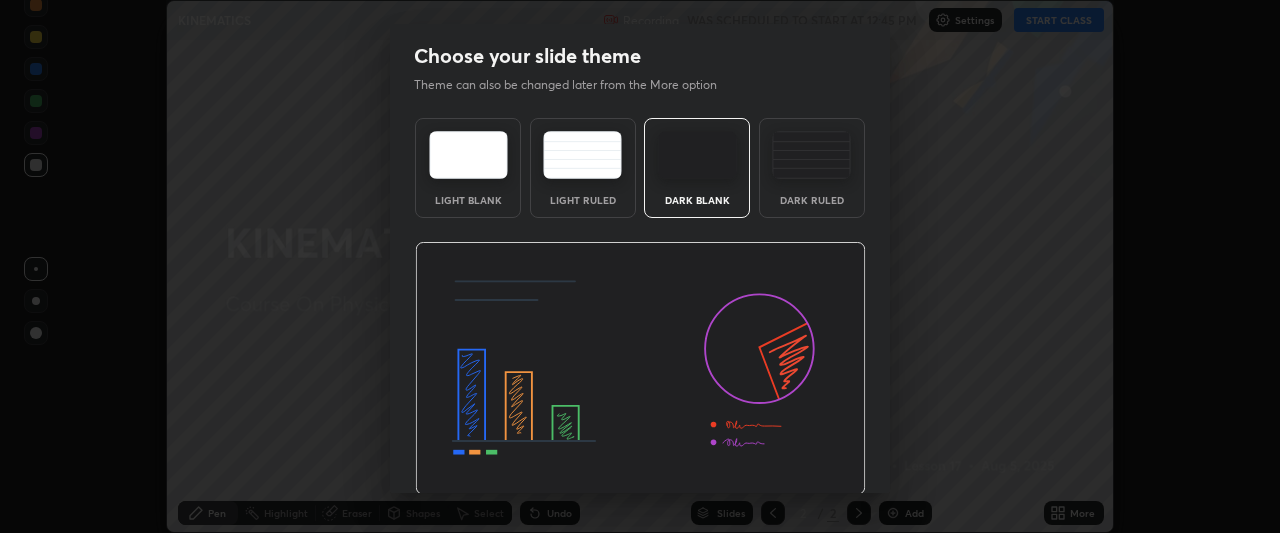 click at bounding box center [640, 369] 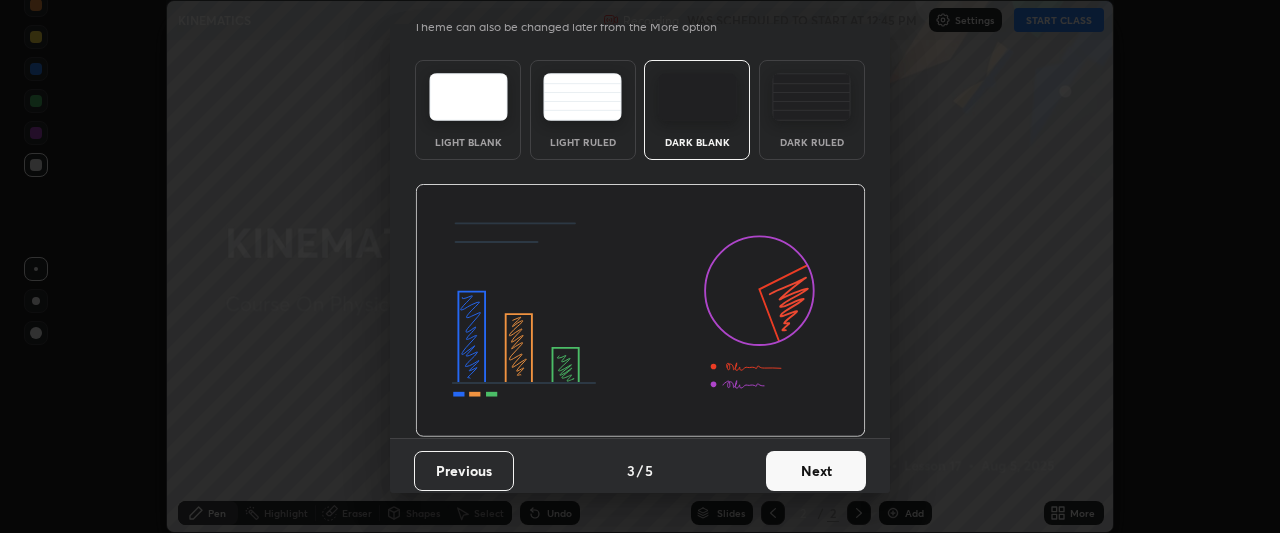 scroll, scrollTop: 67, scrollLeft: 0, axis: vertical 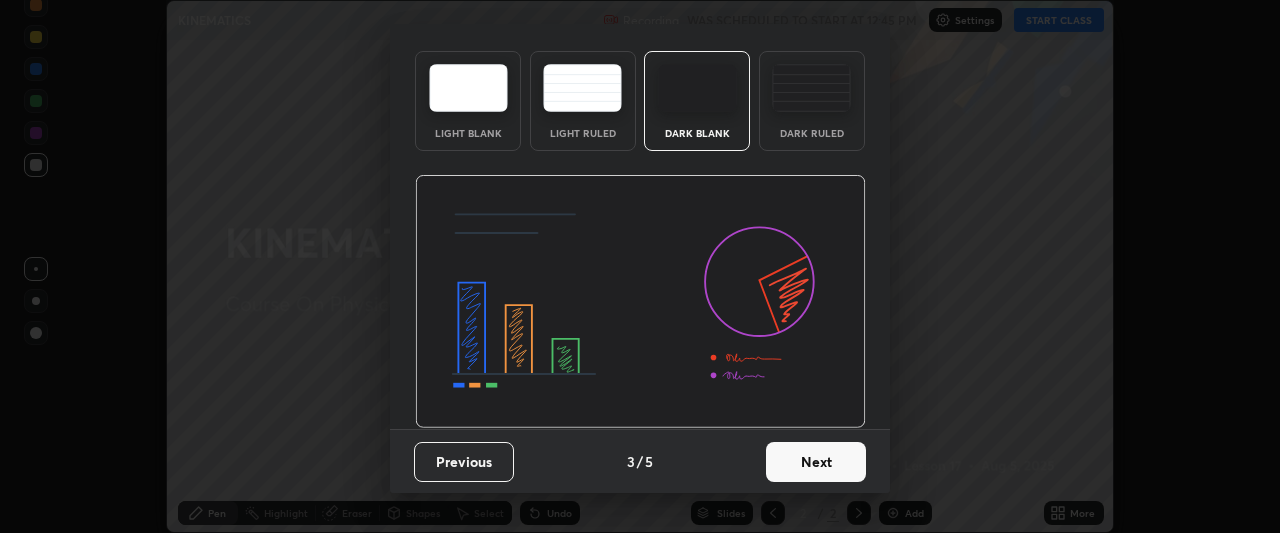 click on "Next" at bounding box center [816, 462] 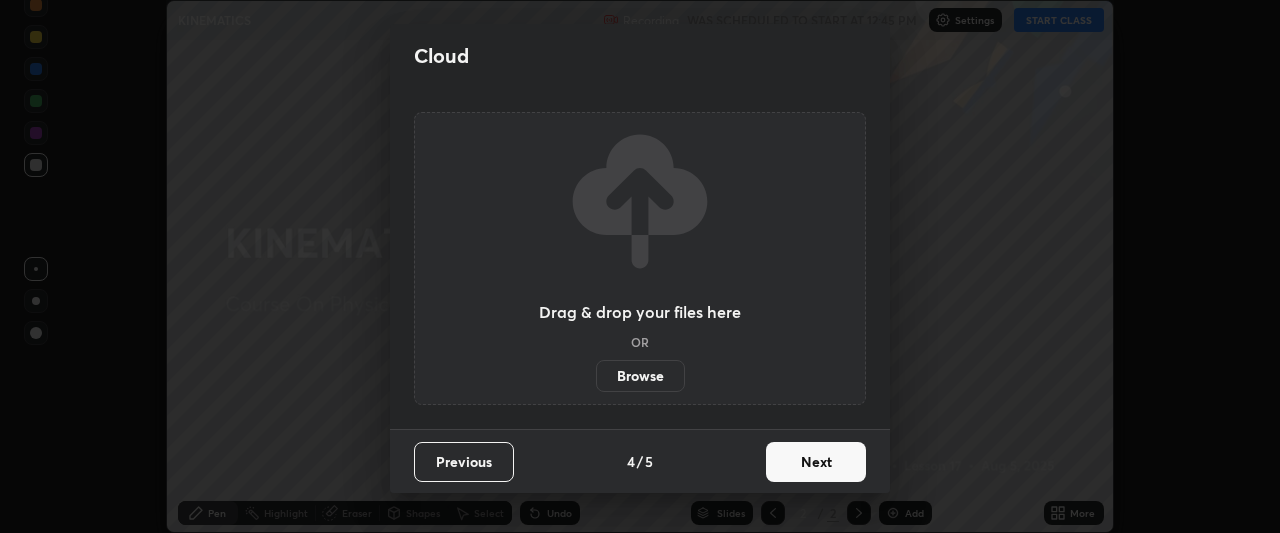 scroll, scrollTop: 0, scrollLeft: 0, axis: both 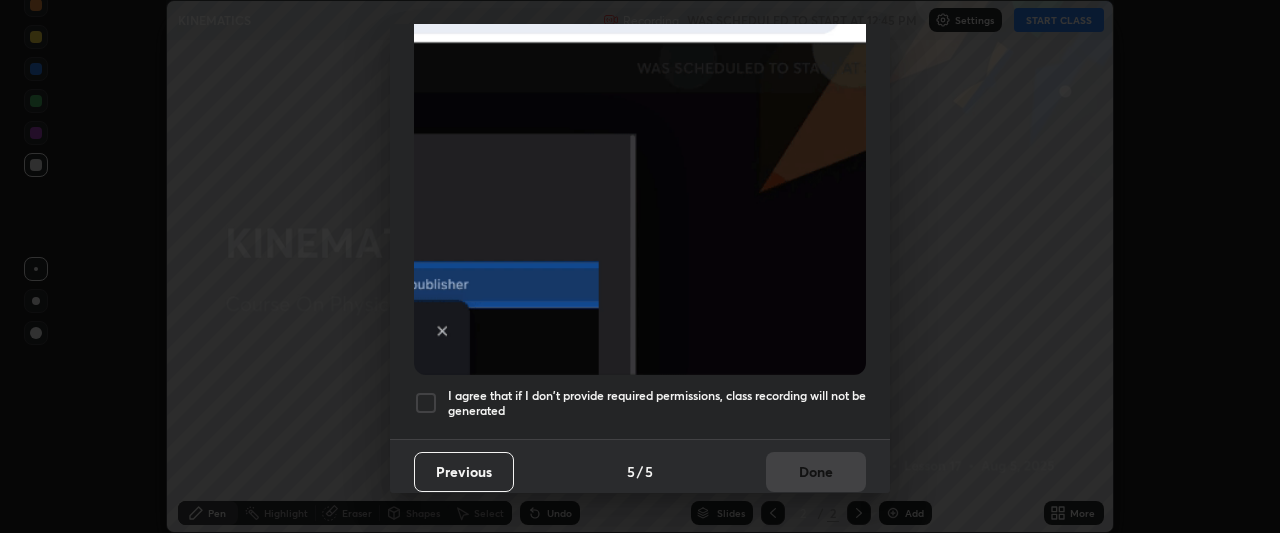 click at bounding box center [426, 403] 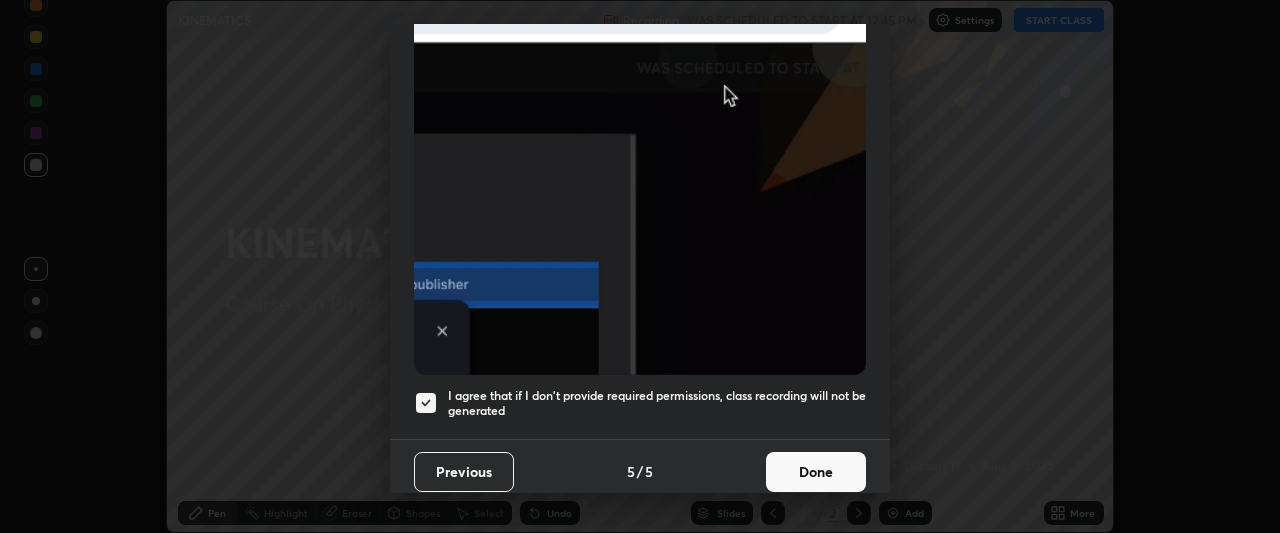 click on "Done" at bounding box center (816, 472) 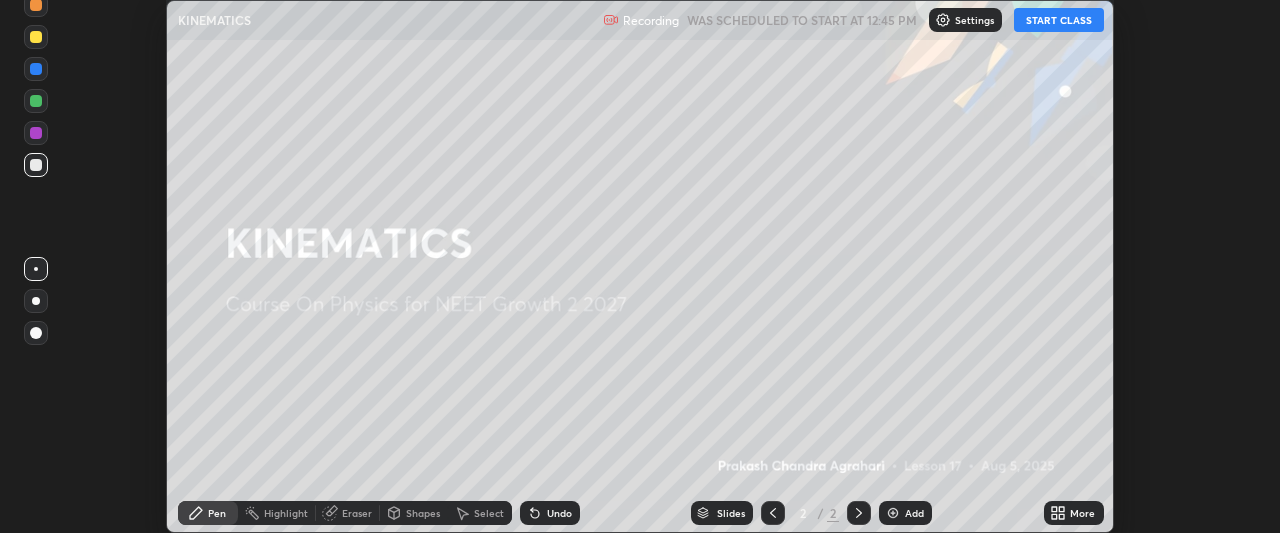 click on "START CLASS" at bounding box center [1059, 20] 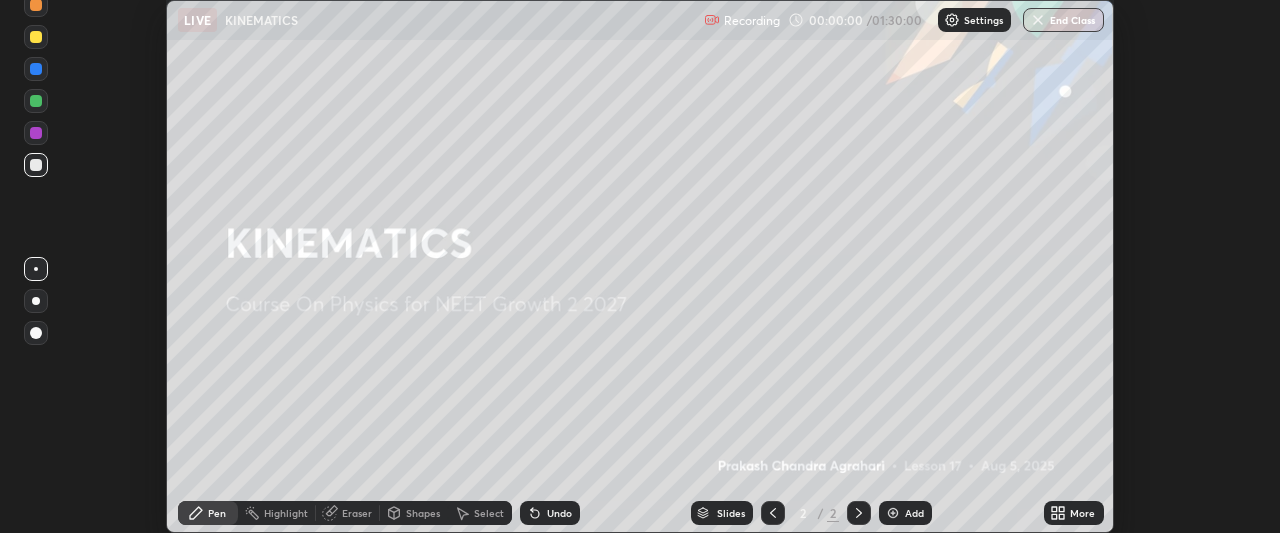 click 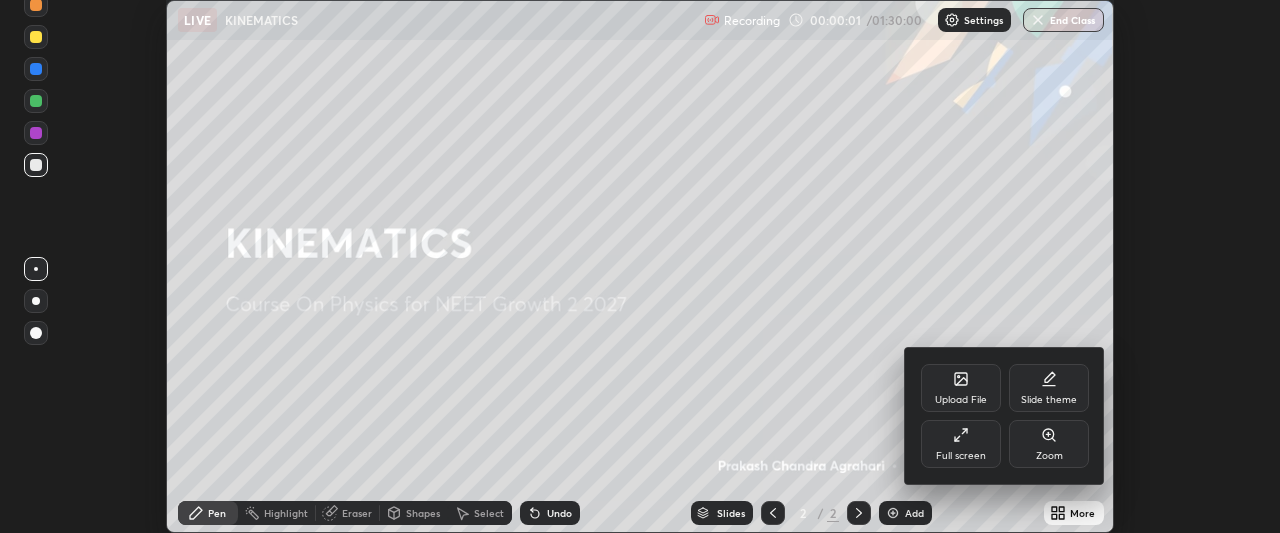 click on "Full screen" at bounding box center [961, 444] 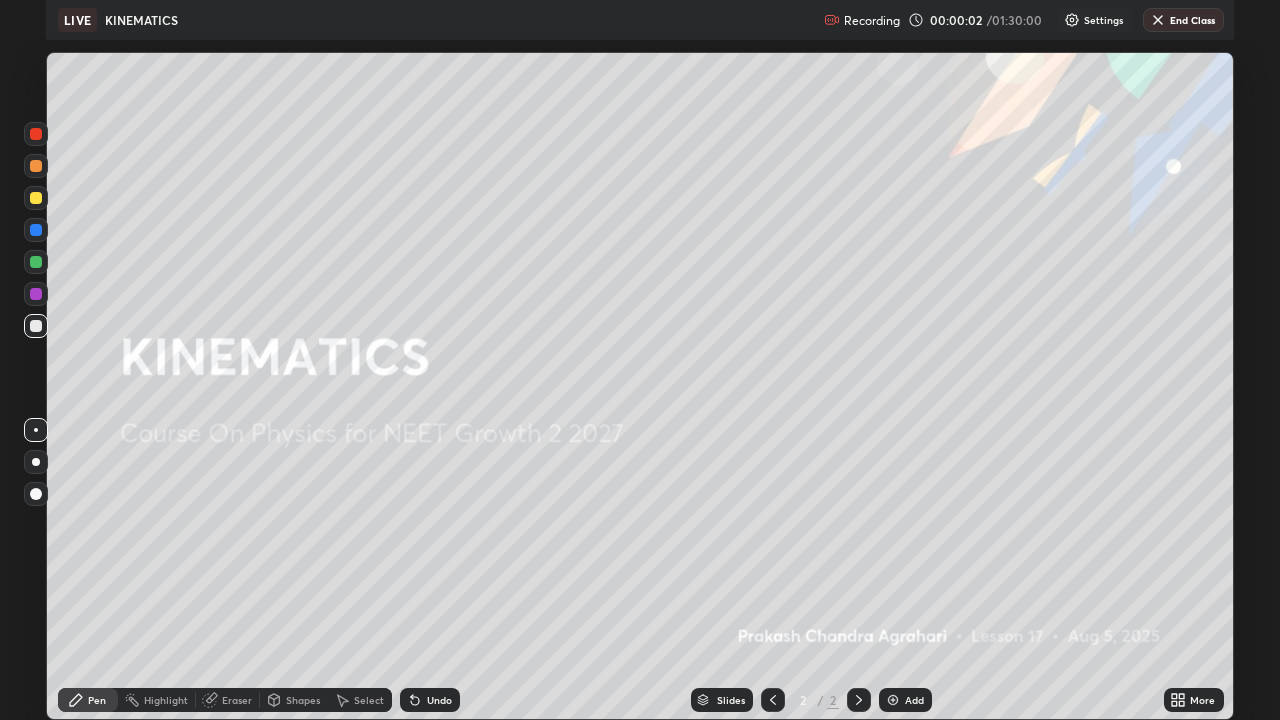 scroll, scrollTop: 99280, scrollLeft: 98720, axis: both 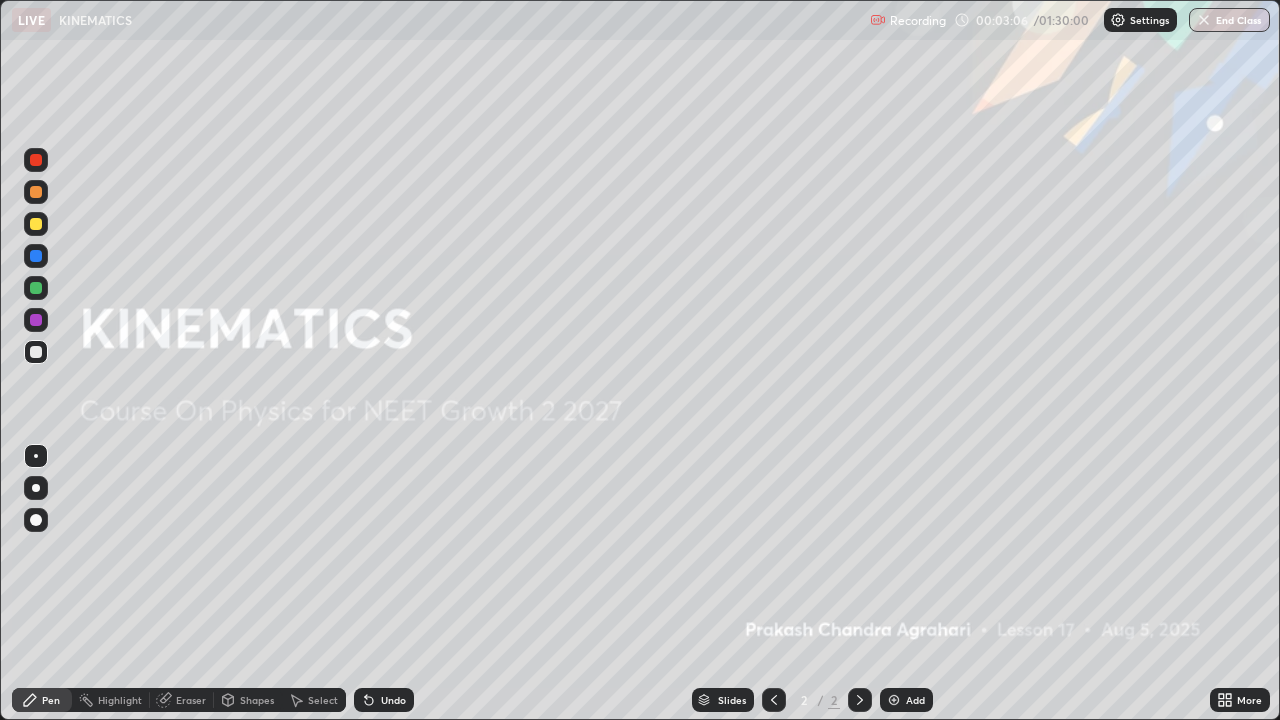 click at bounding box center (894, 700) 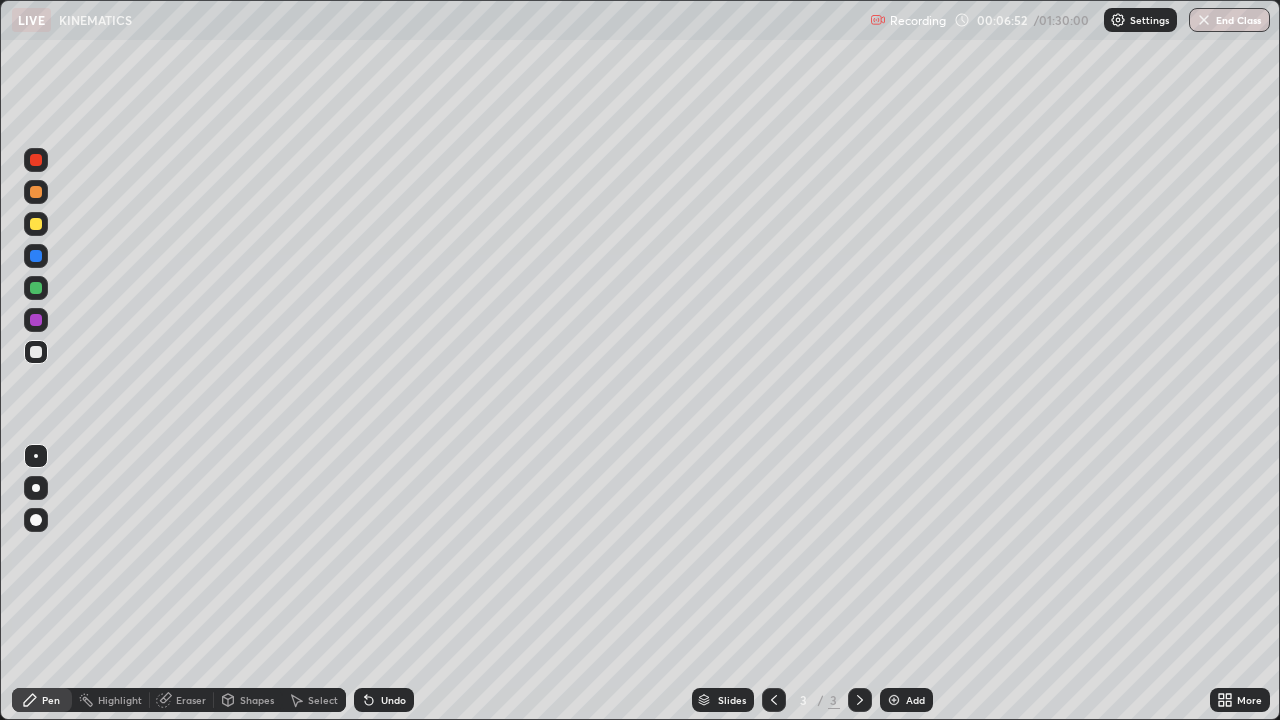 click at bounding box center (36, 224) 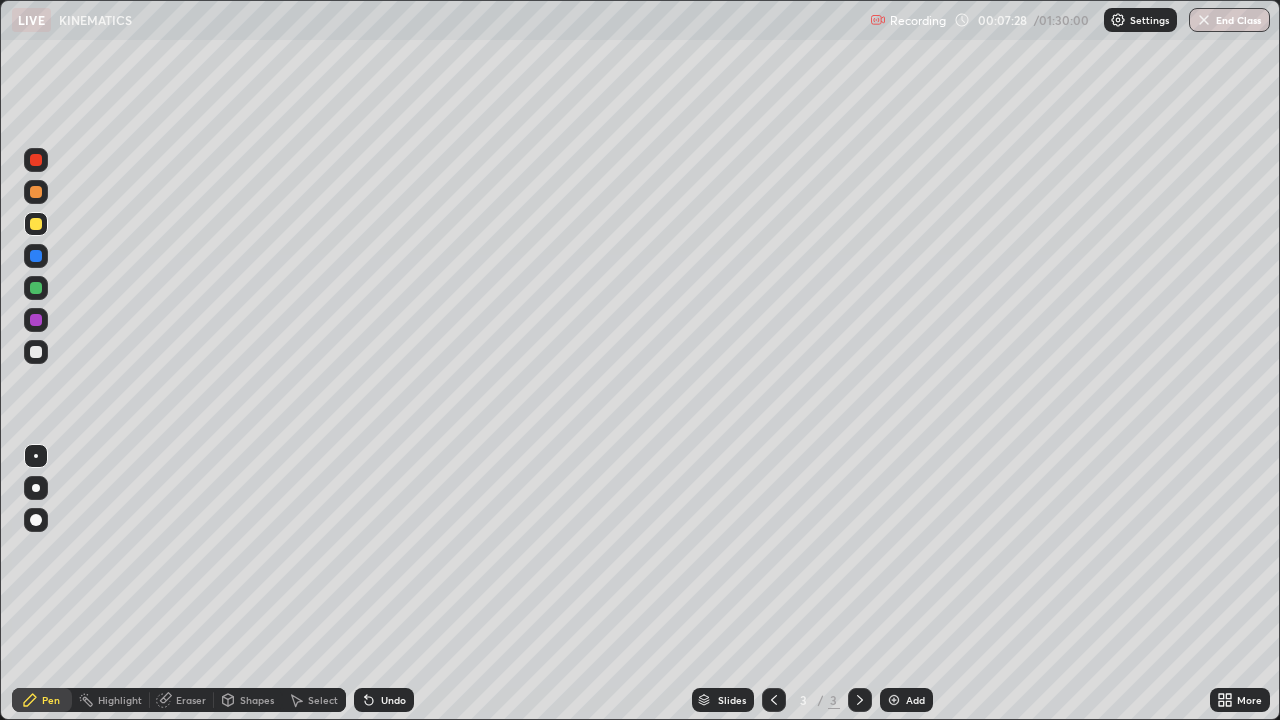 click on "Undo" at bounding box center (384, 700) 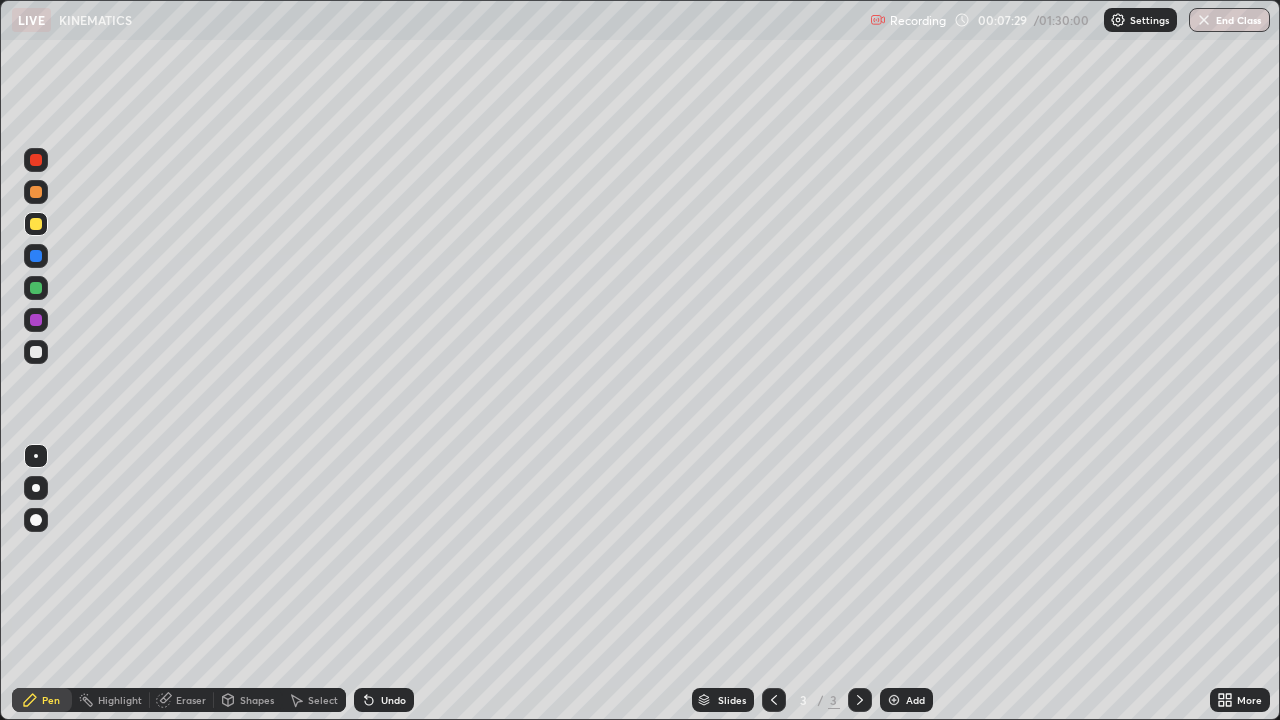 click on "Undo" at bounding box center (393, 700) 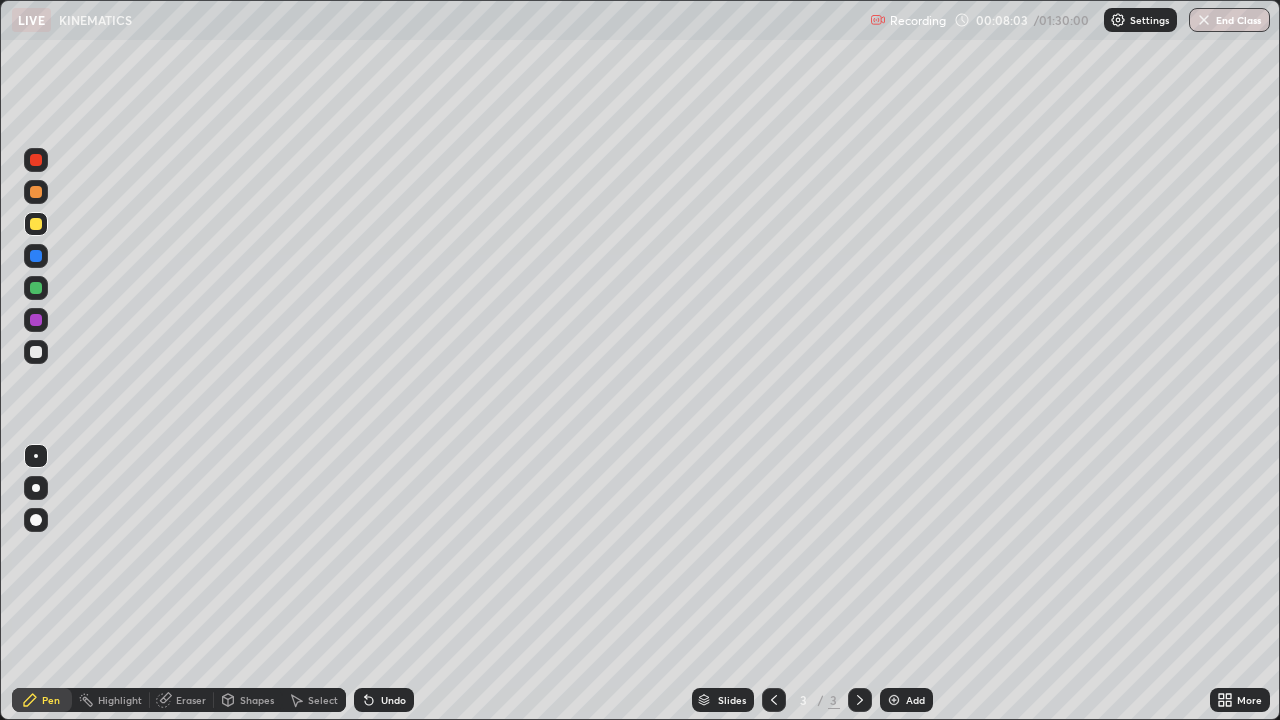 click at bounding box center [36, 288] 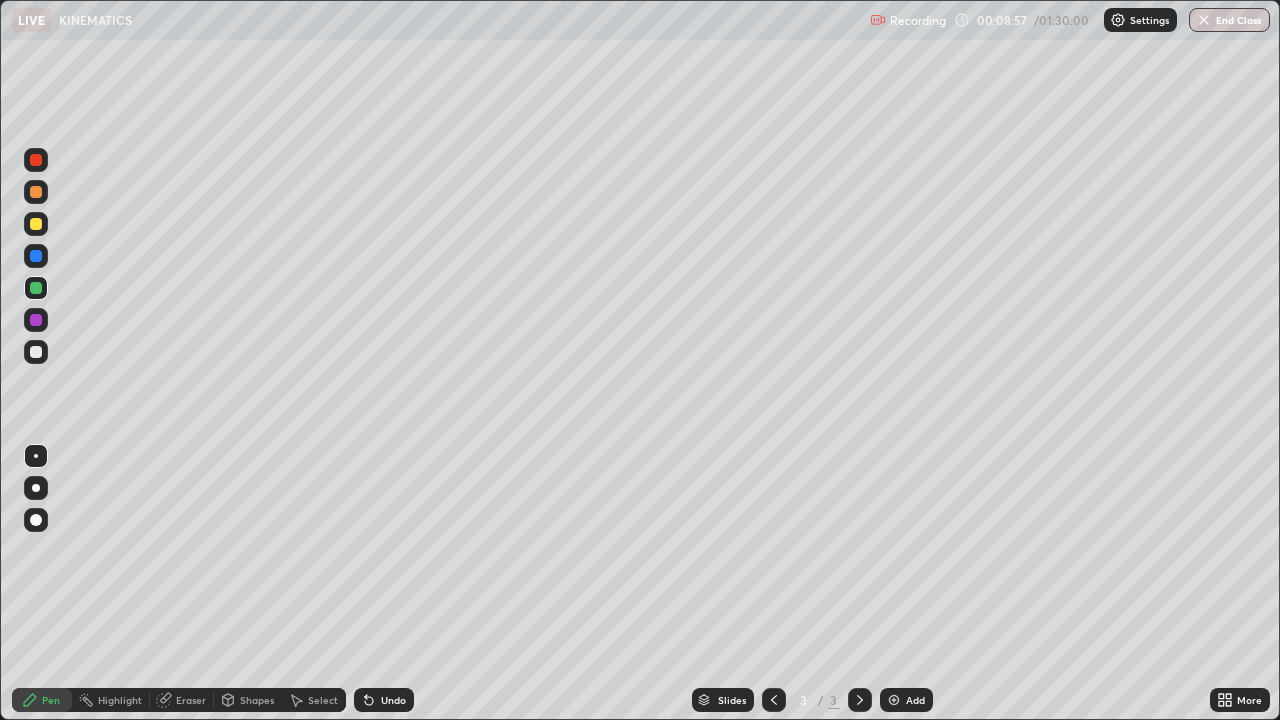 click at bounding box center [36, 224] 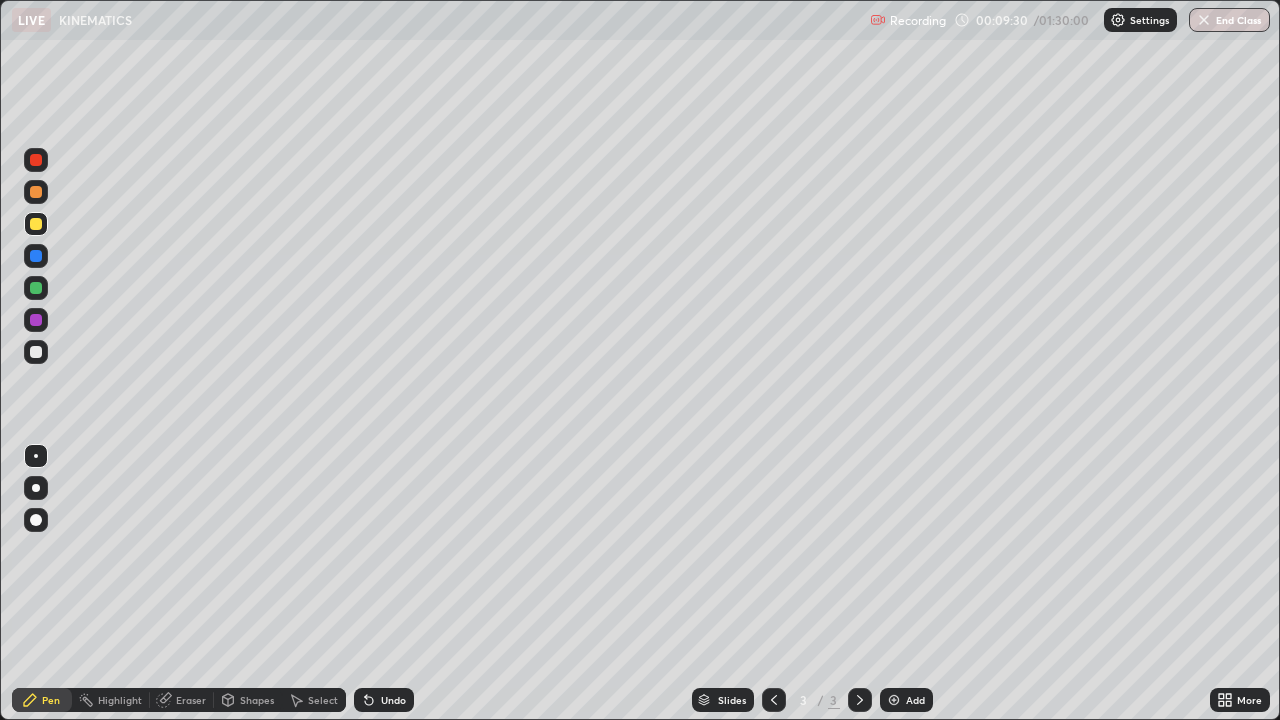 click on "Shapes" at bounding box center [248, 700] 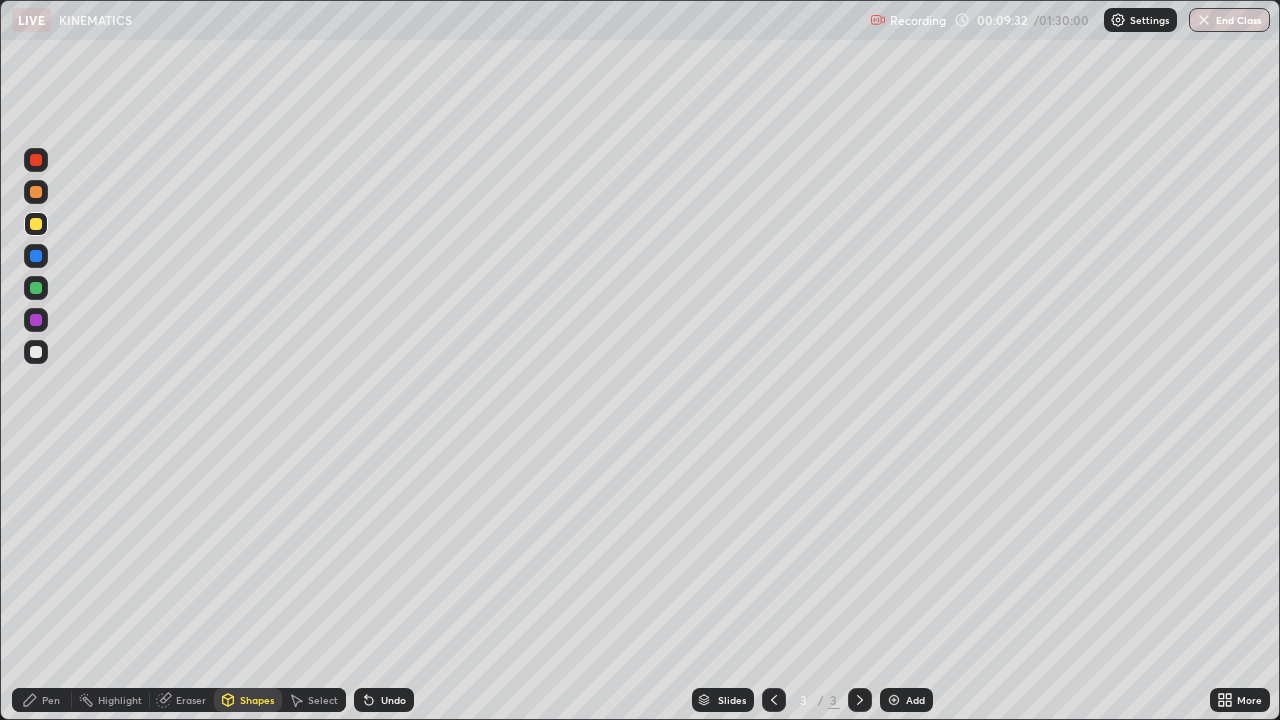 click on "Eraser" at bounding box center [191, 700] 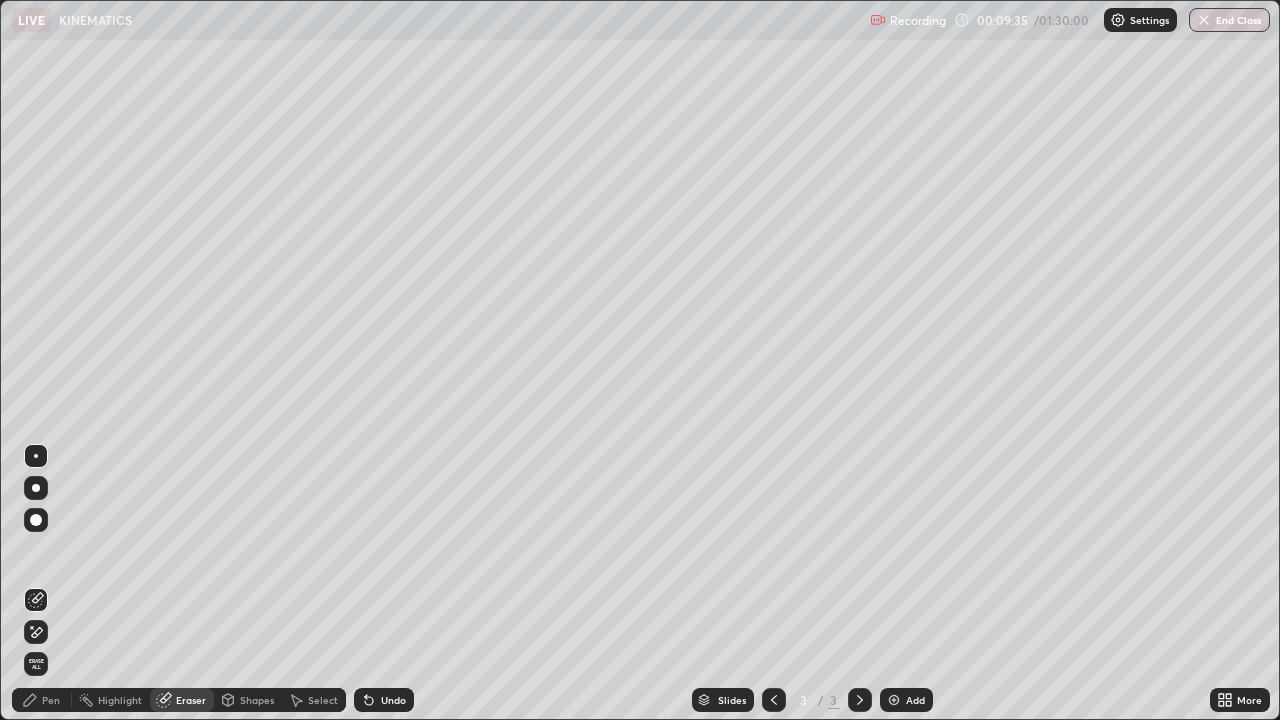click on "Pen" at bounding box center (51, 700) 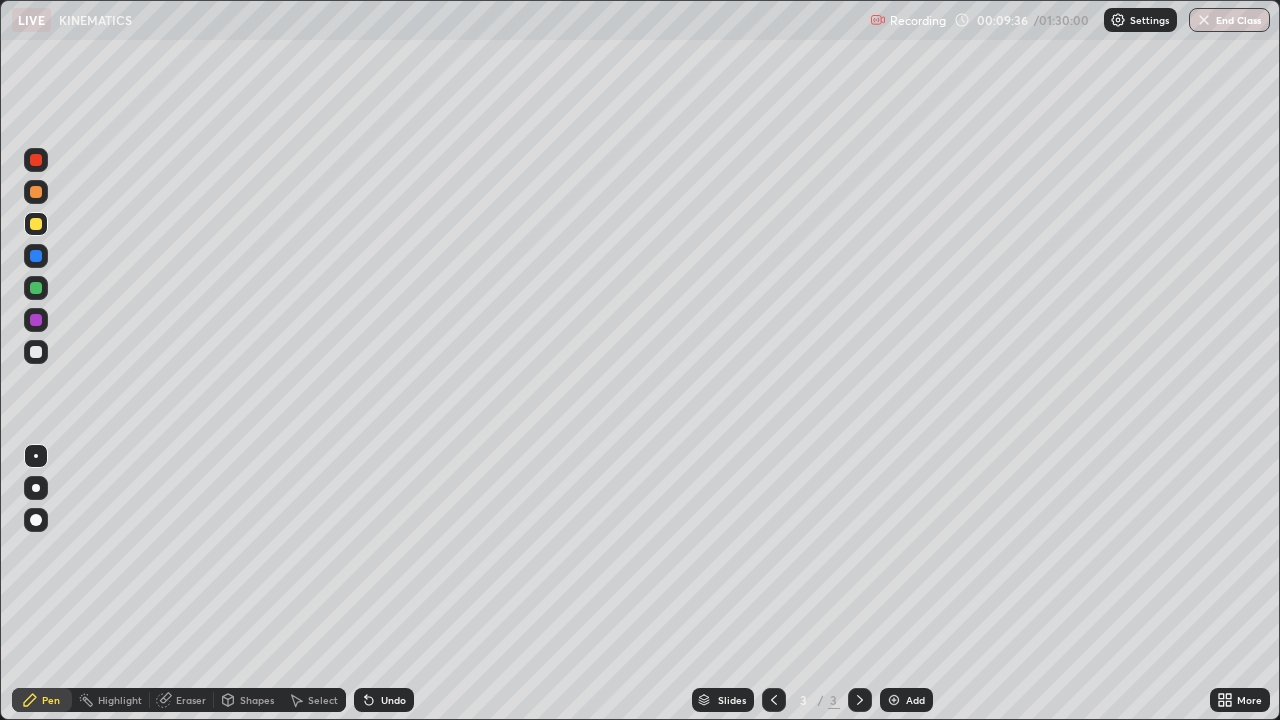 click at bounding box center [36, 288] 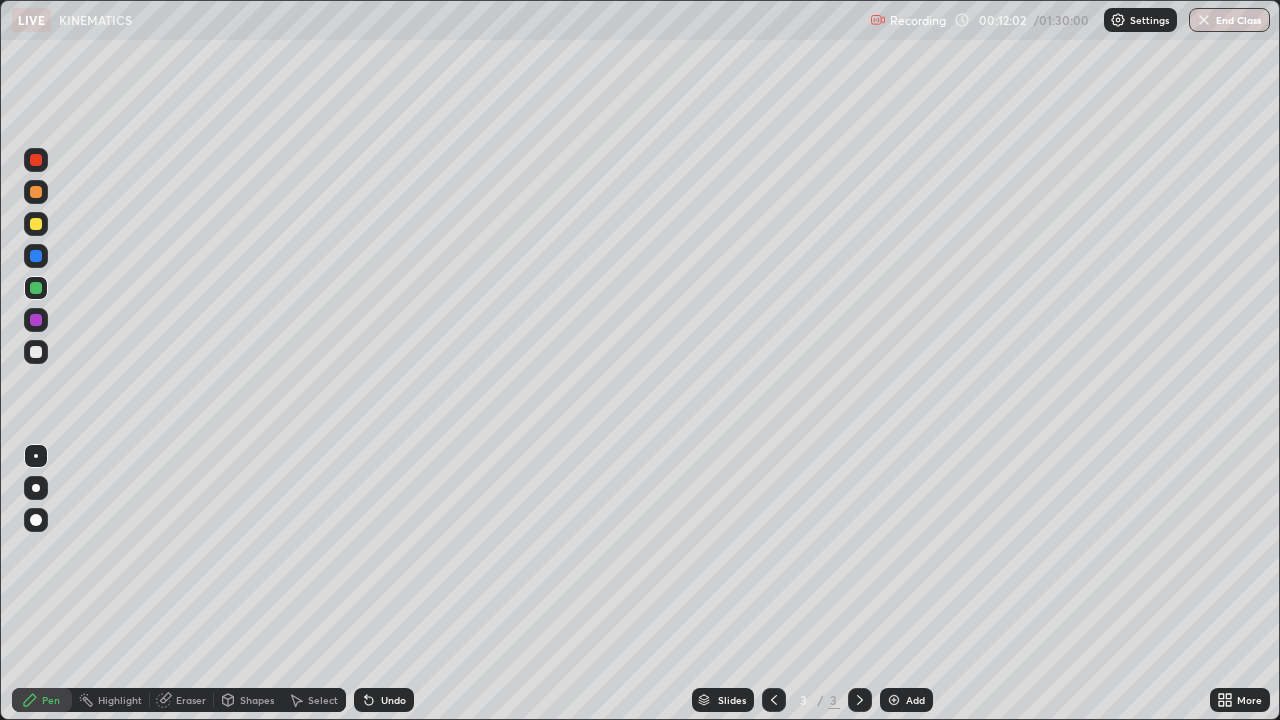 click at bounding box center [36, 320] 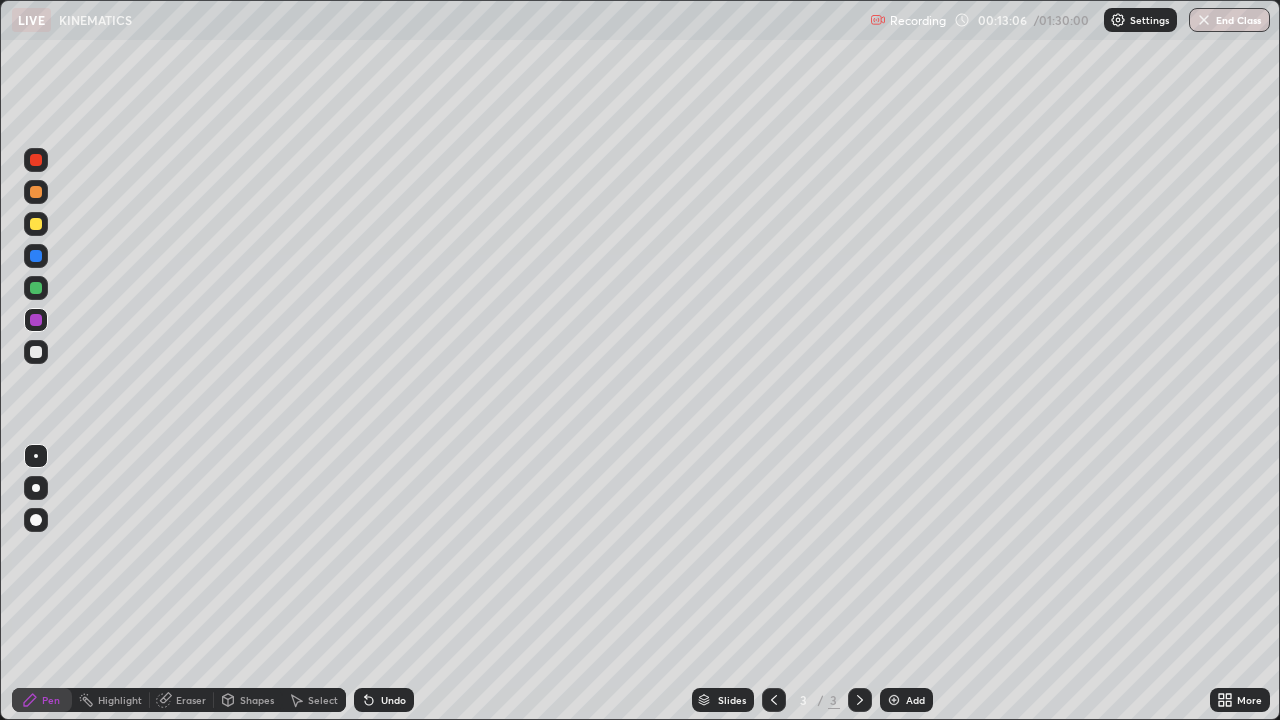 click on "Add" at bounding box center [906, 700] 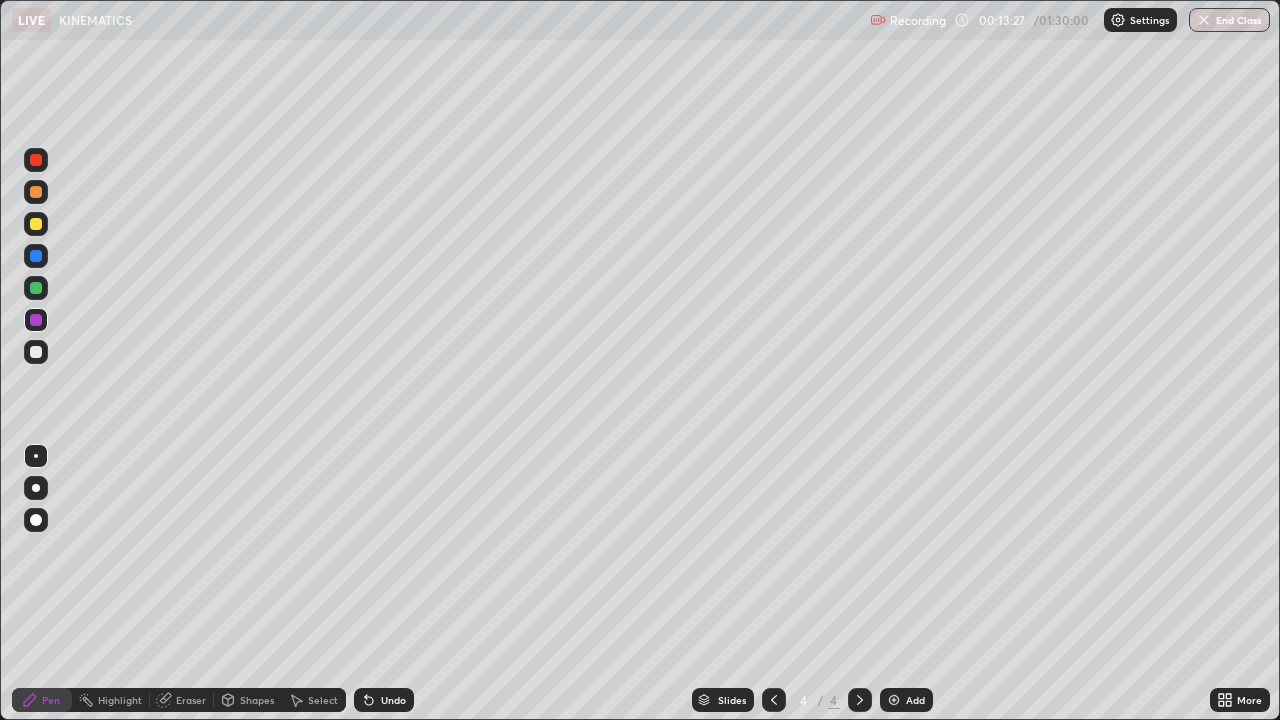 click at bounding box center [36, 224] 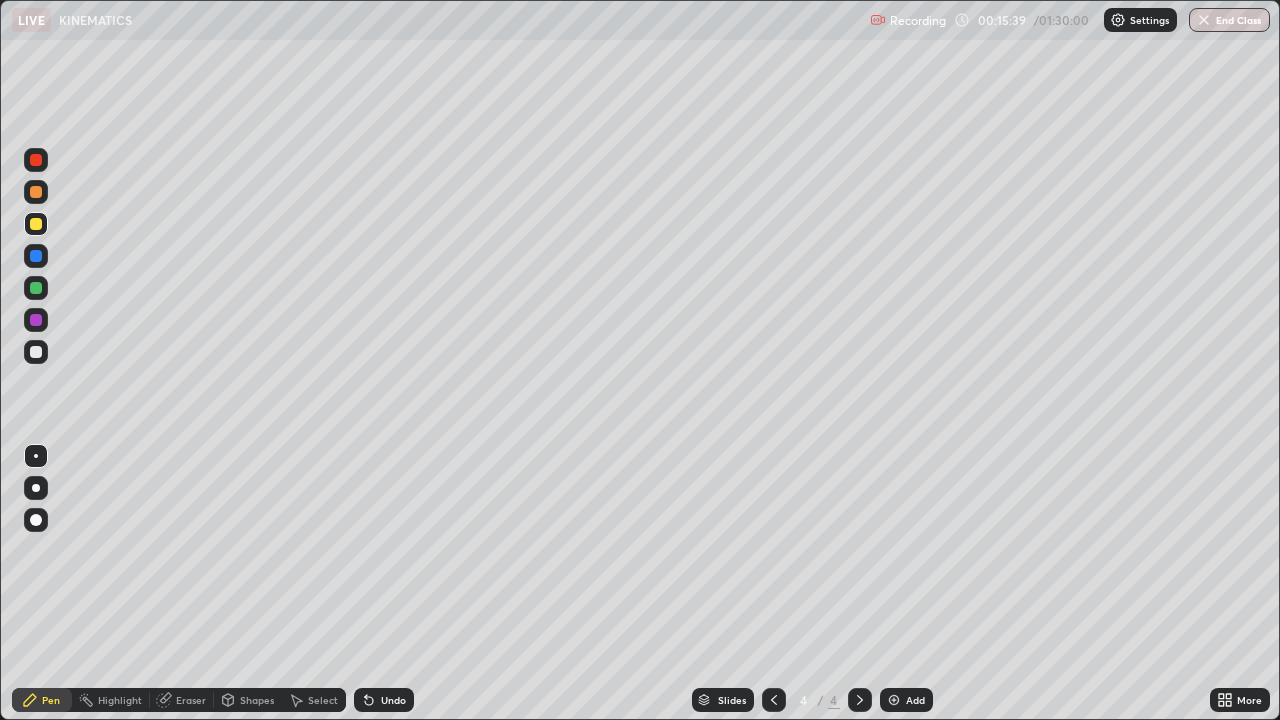 click at bounding box center [36, 320] 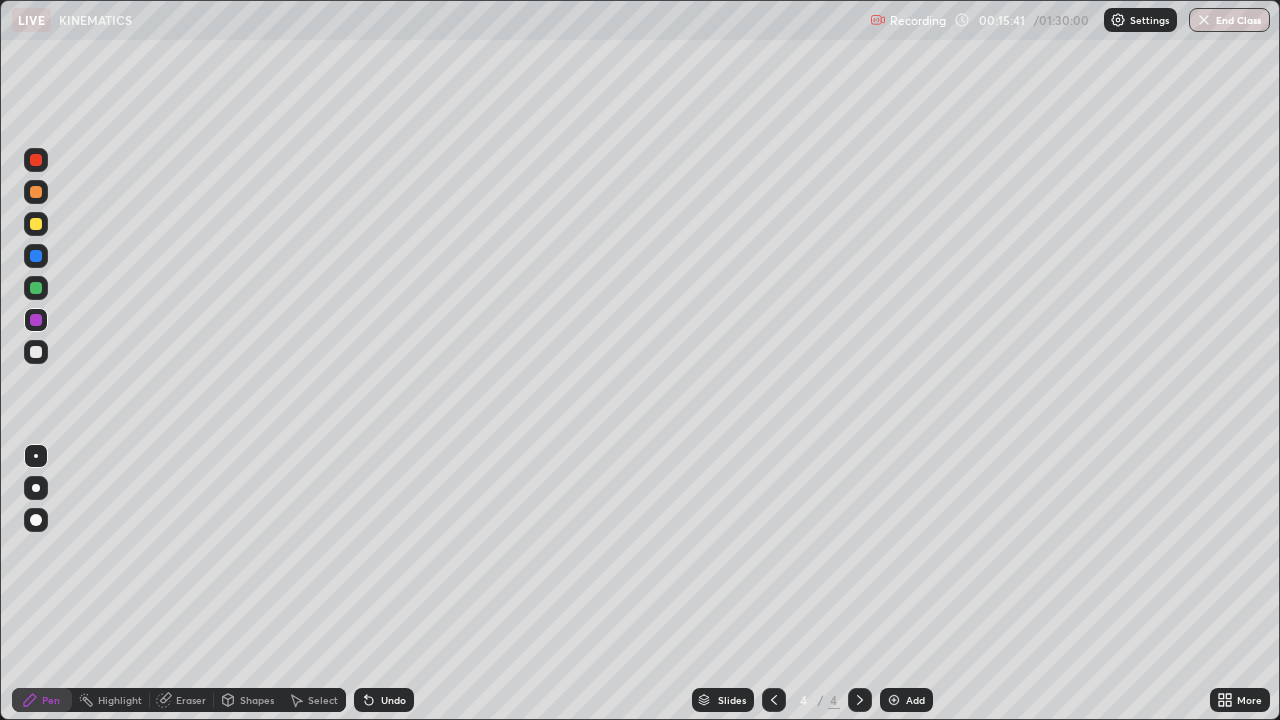 click at bounding box center (36, 352) 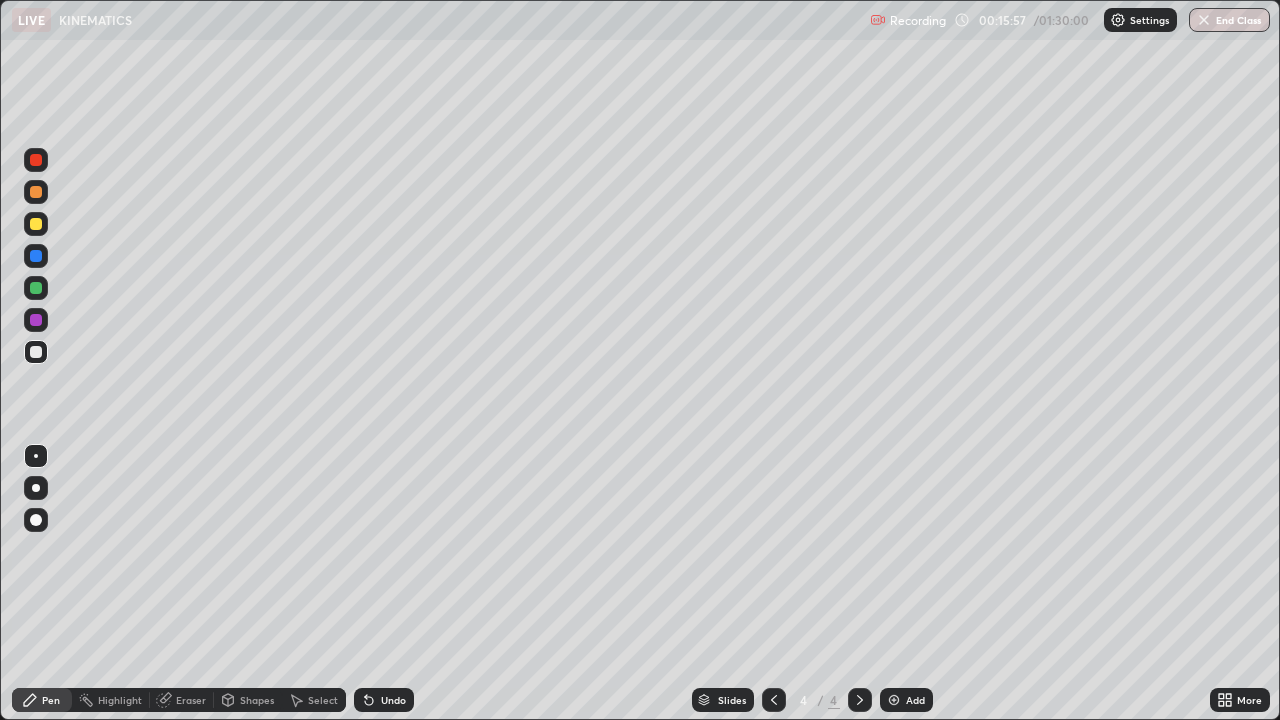 click on "Undo" at bounding box center (393, 700) 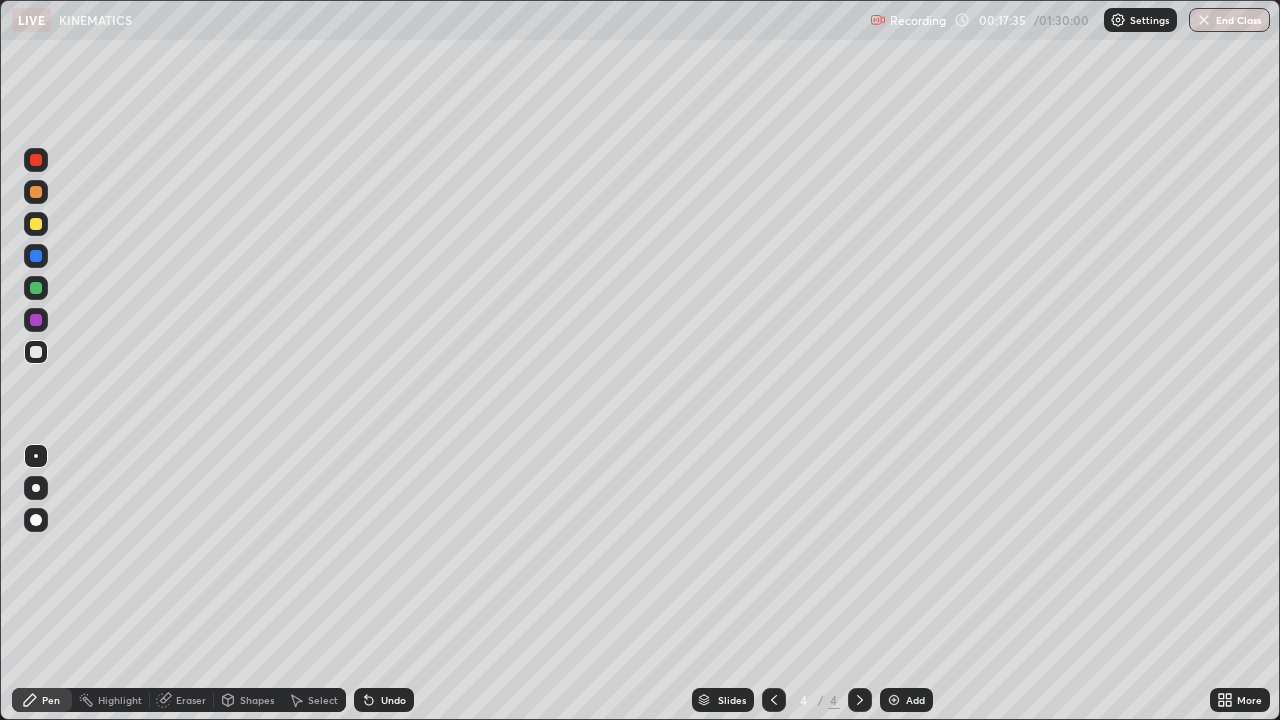 click at bounding box center [894, 700] 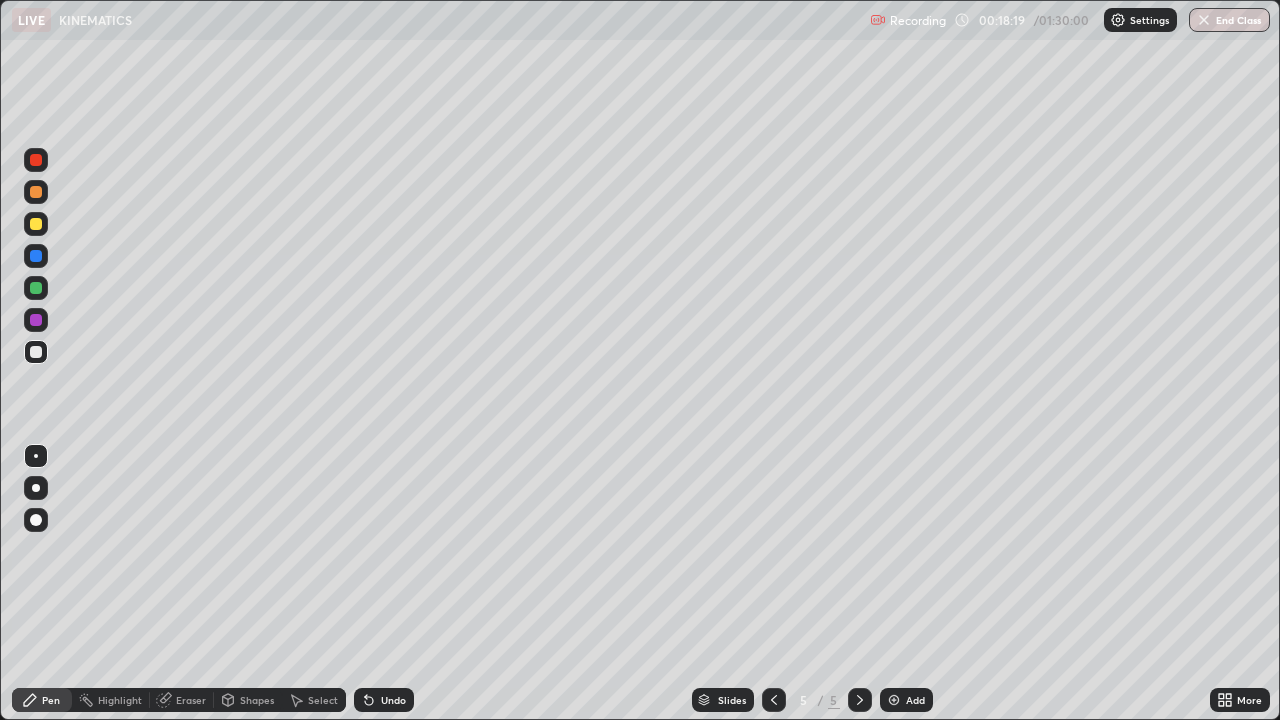 click at bounding box center (36, 224) 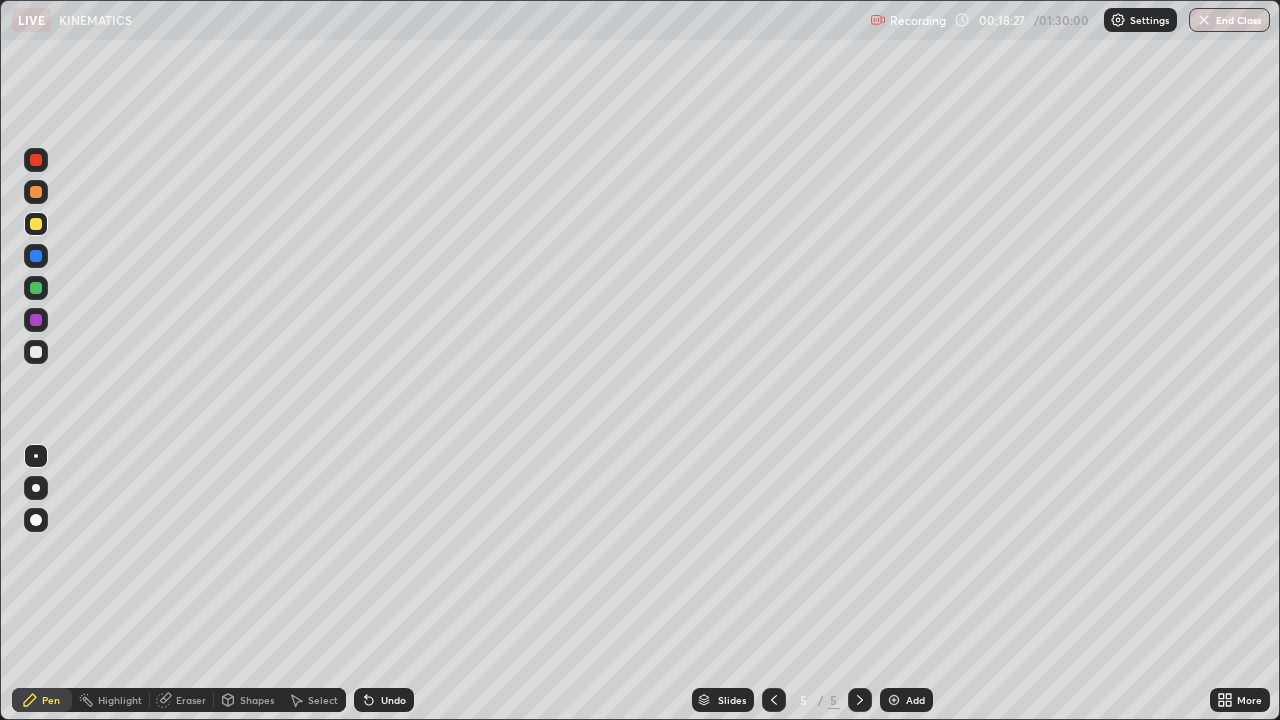click on "Undo" at bounding box center [393, 700] 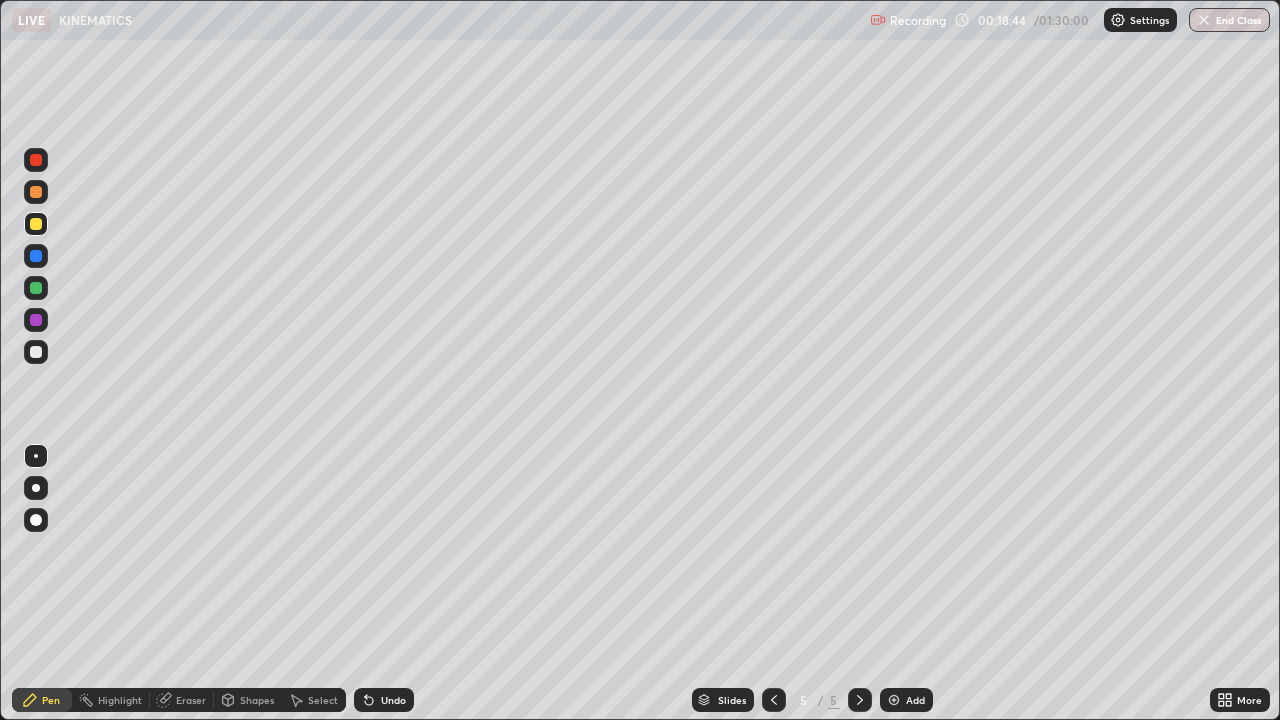 click at bounding box center (36, 352) 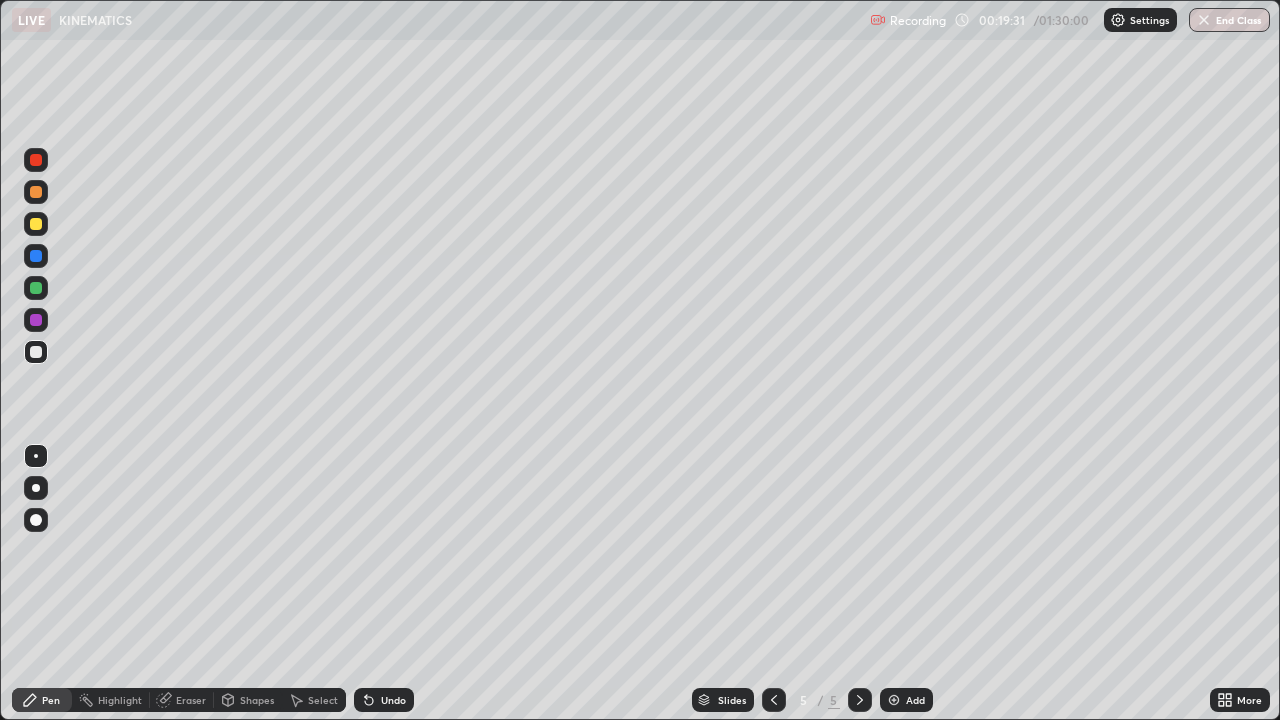 click at bounding box center (36, 224) 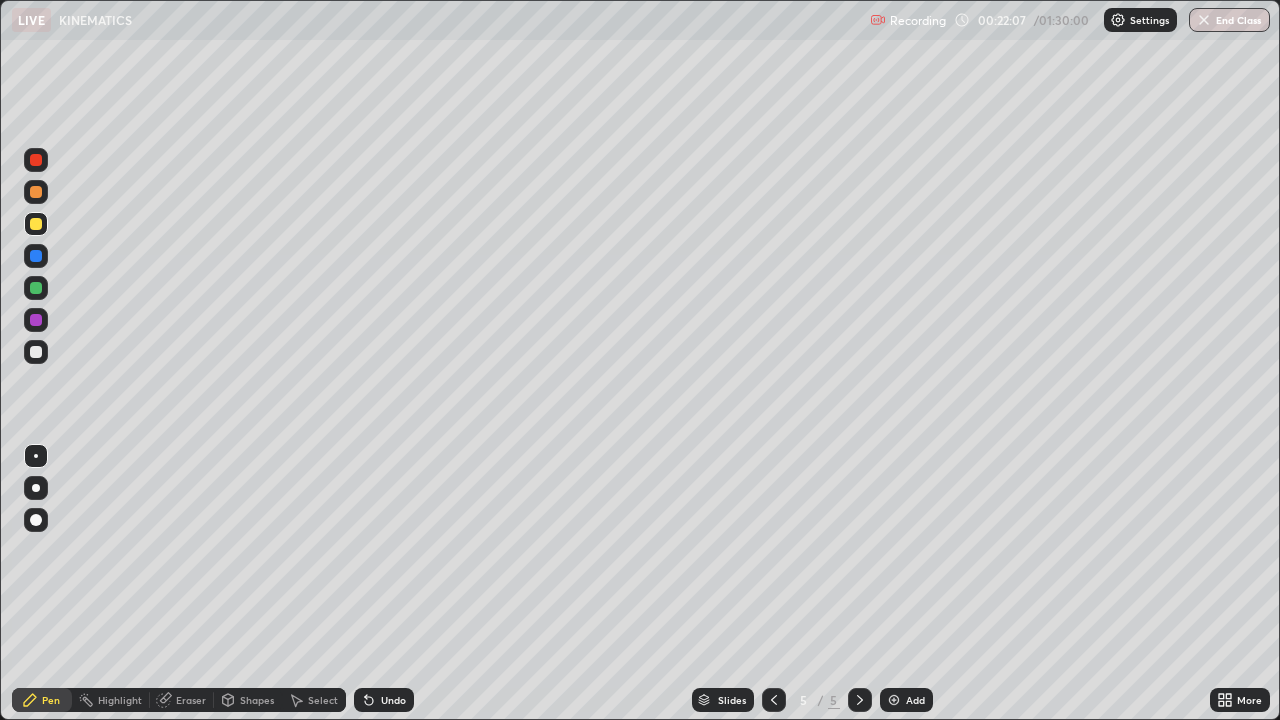 click on "Select" at bounding box center [323, 700] 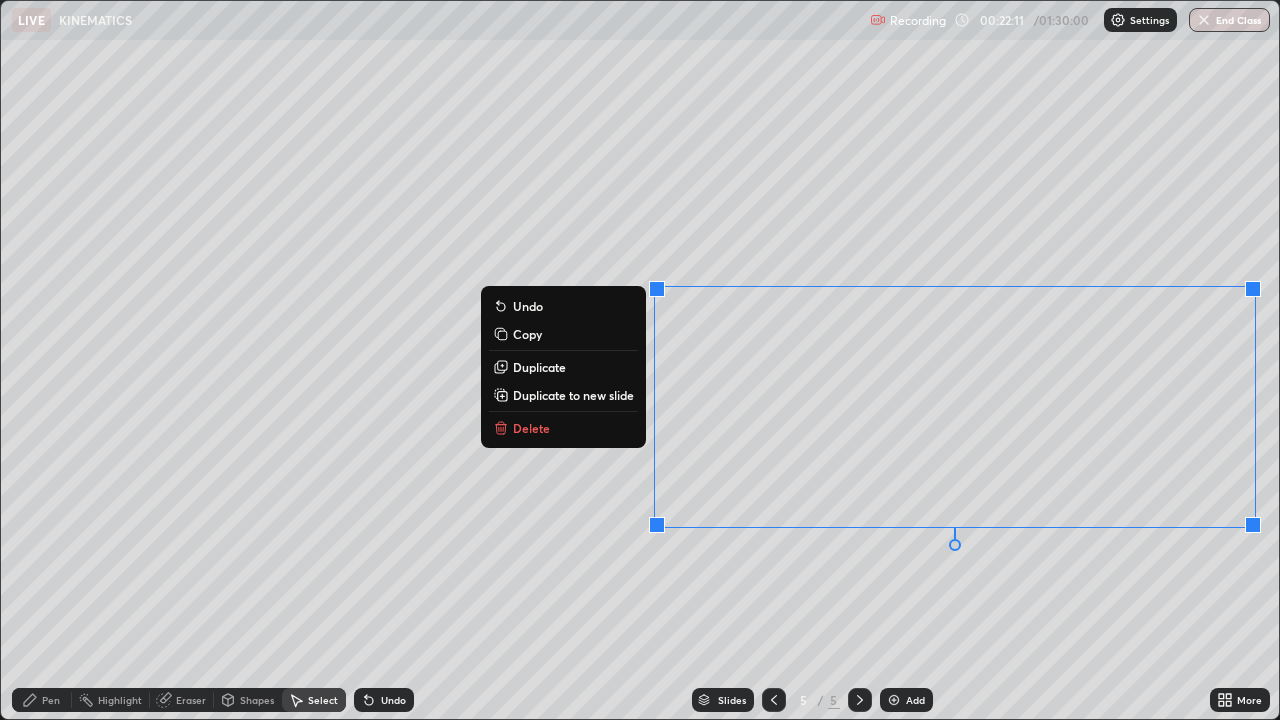 click on "Duplicate to new slide" at bounding box center [573, 395] 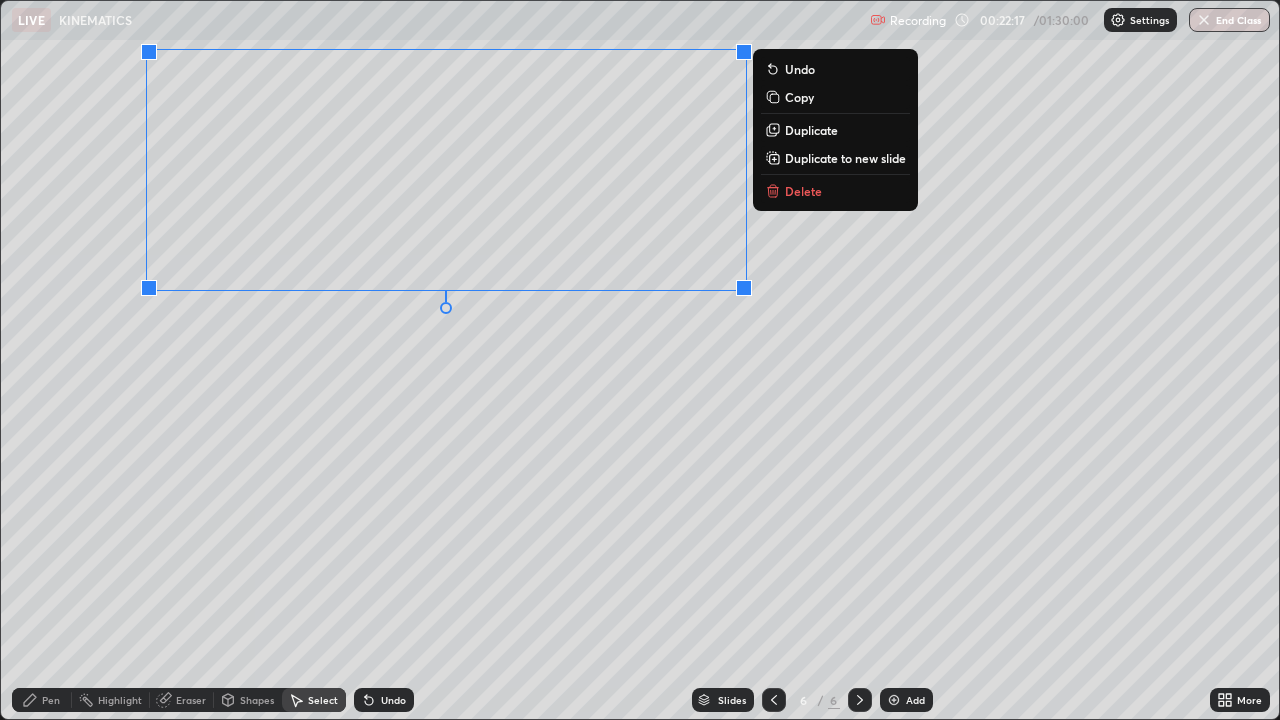 click on "0 ° Undo Copy Duplicate Duplicate to new slide Delete" at bounding box center [640, 360] 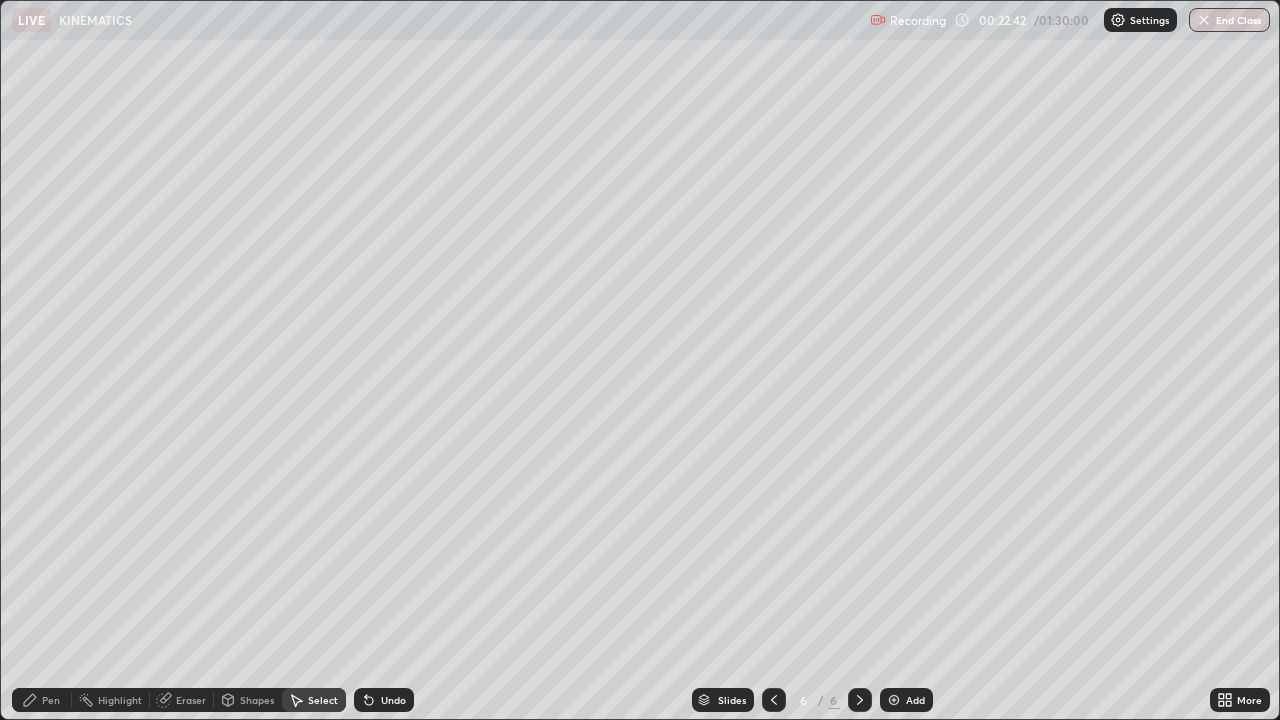 click on "Pen" at bounding box center (51, 700) 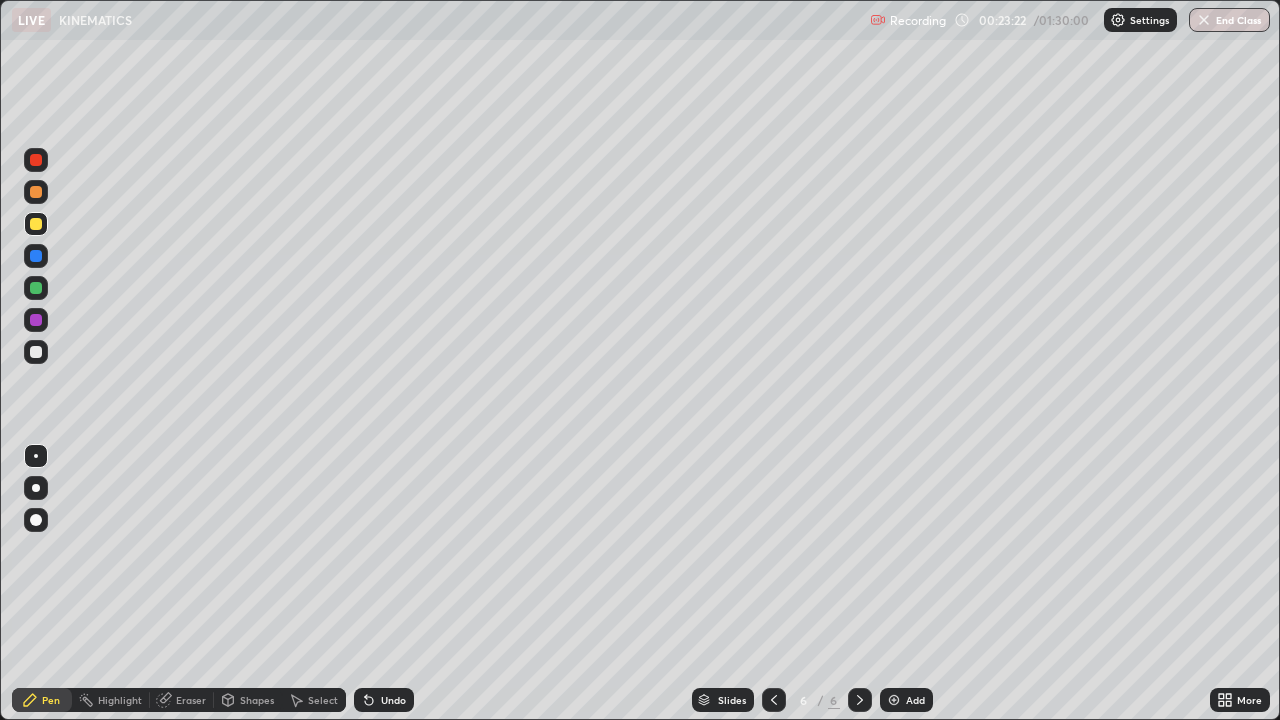 click at bounding box center (36, 288) 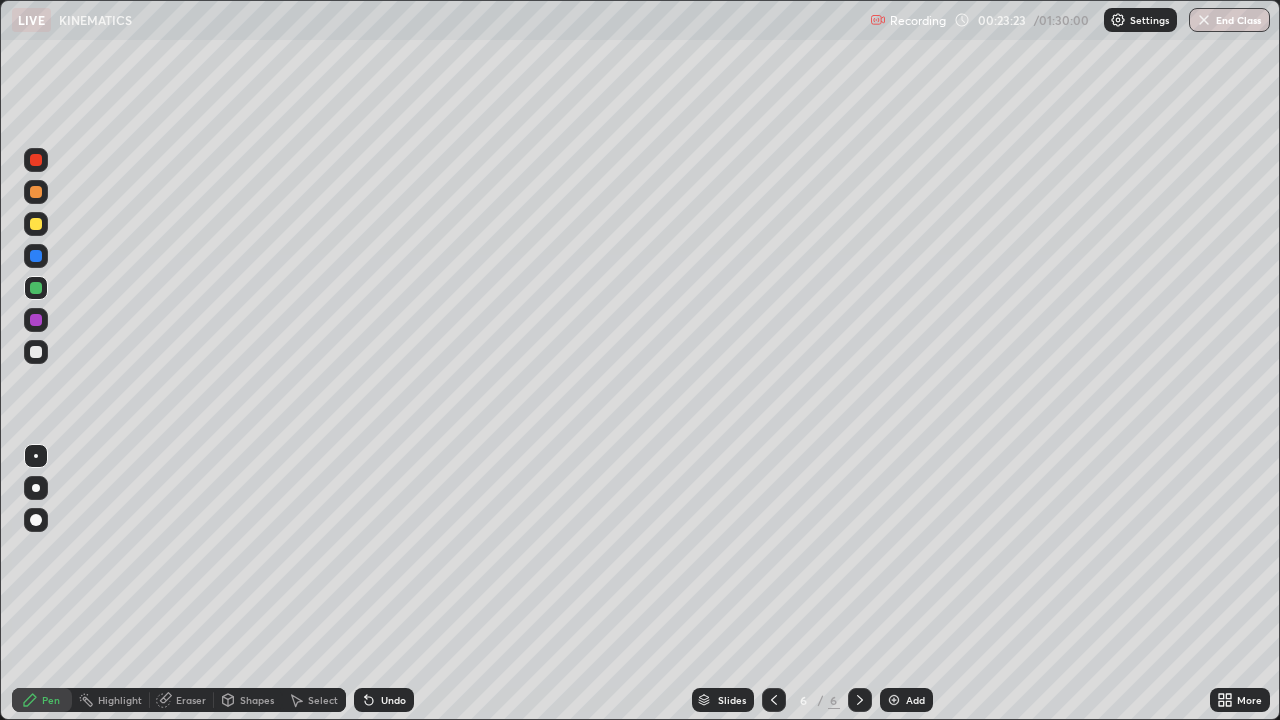 click at bounding box center (36, 352) 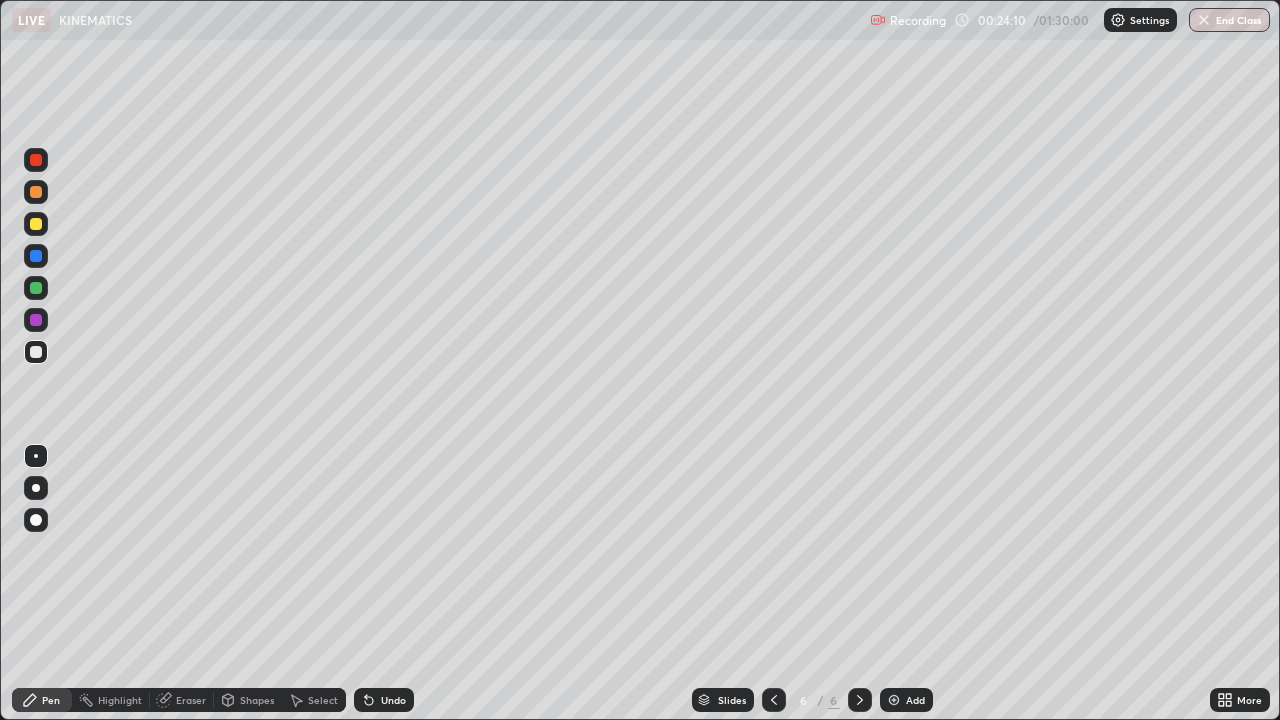 click at bounding box center [36, 288] 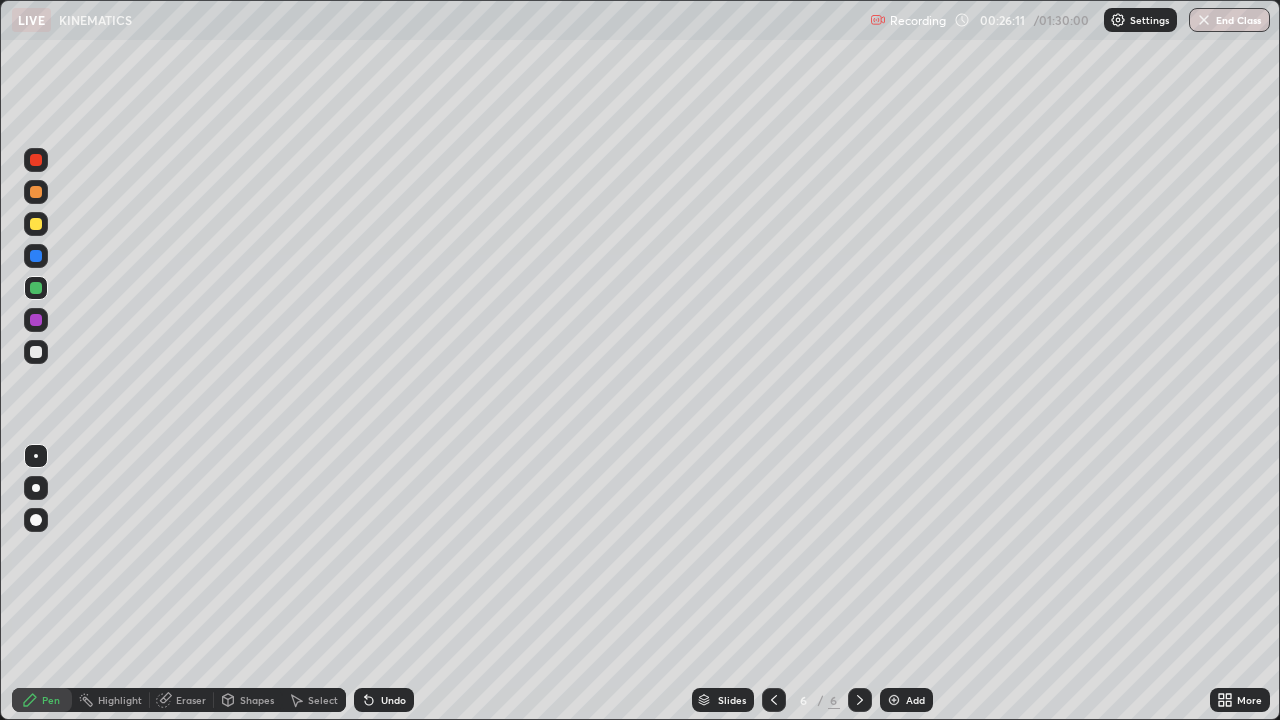 click at bounding box center (36, 320) 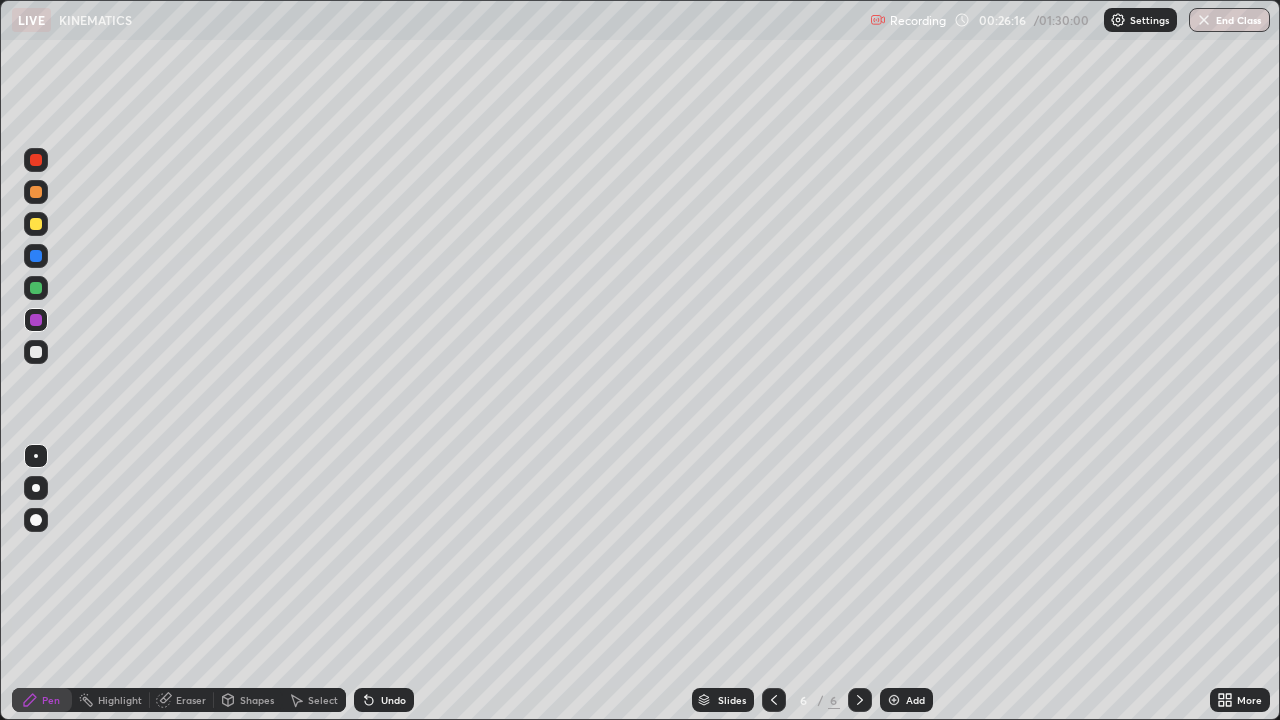 click on "Undo" at bounding box center (393, 700) 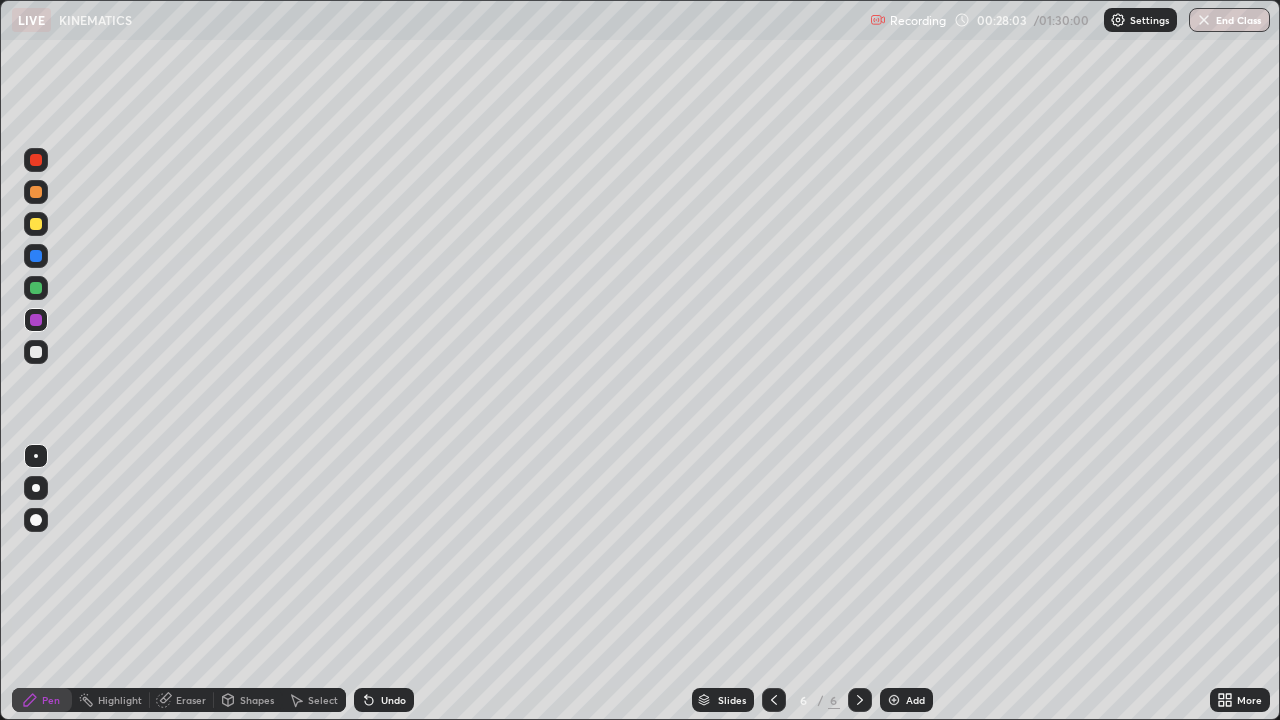 click 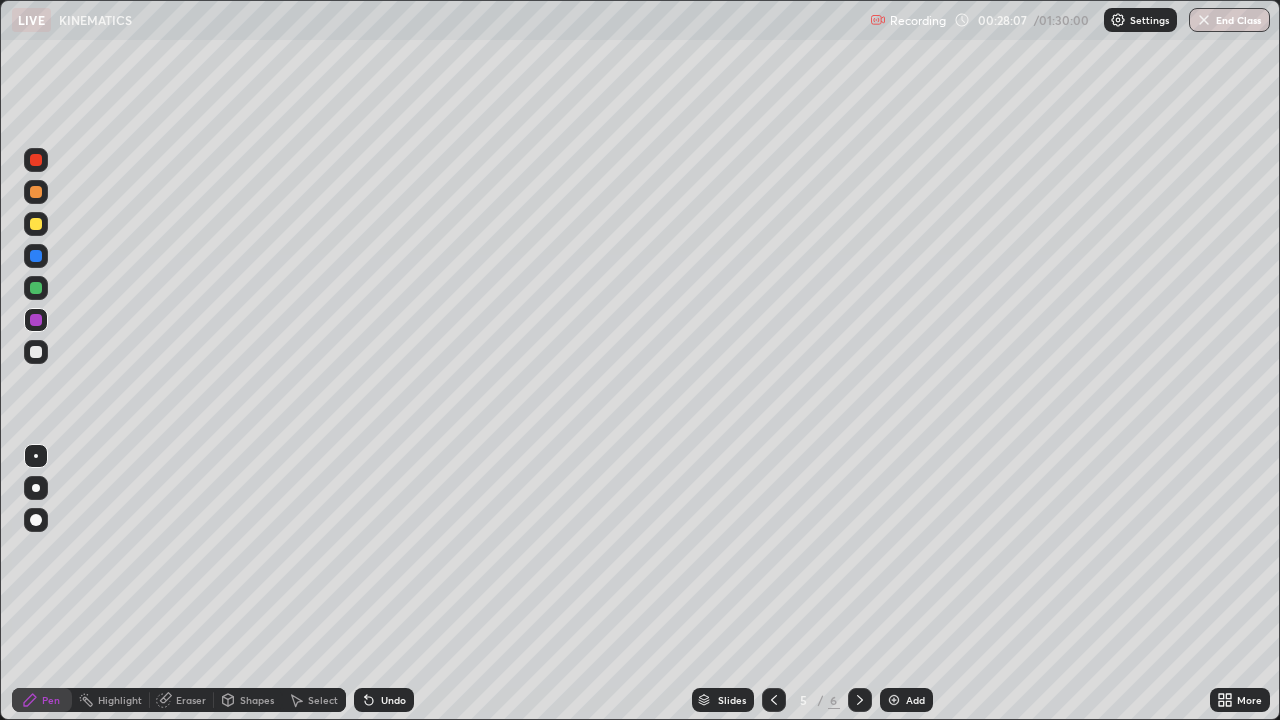 click 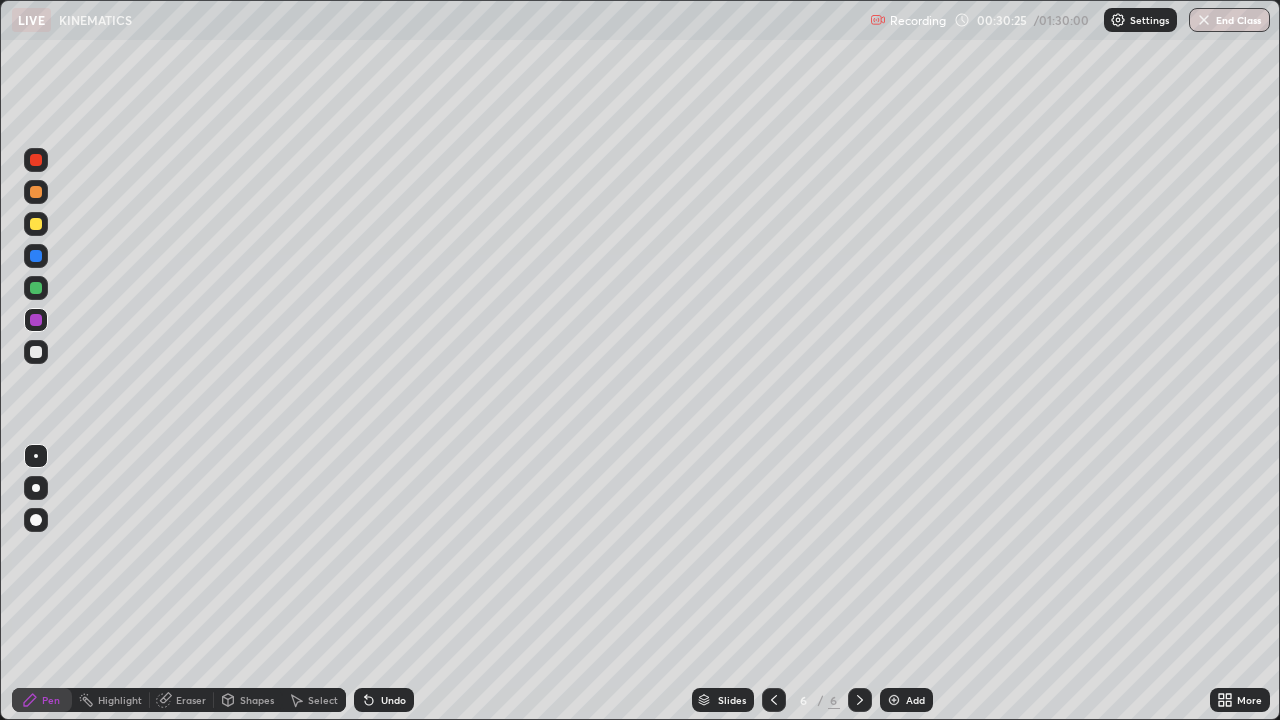click on "Select" at bounding box center (323, 700) 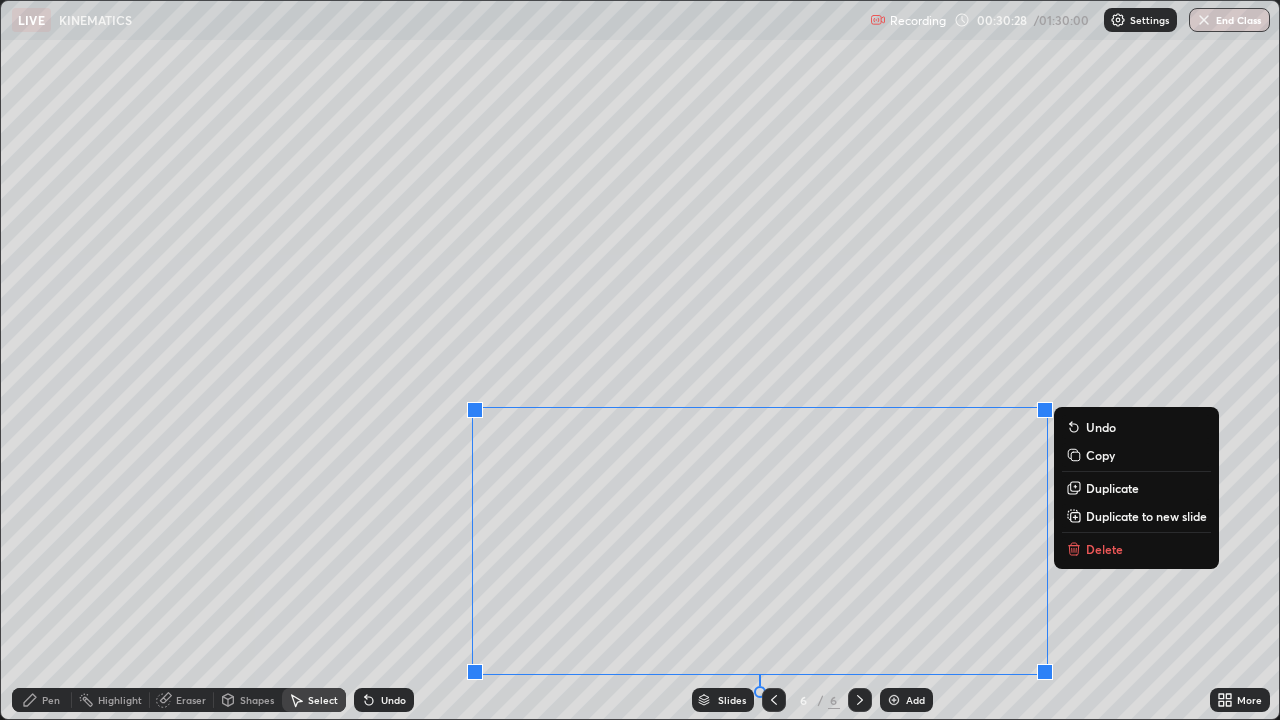 click on "Duplicate to new slide" at bounding box center (1146, 516) 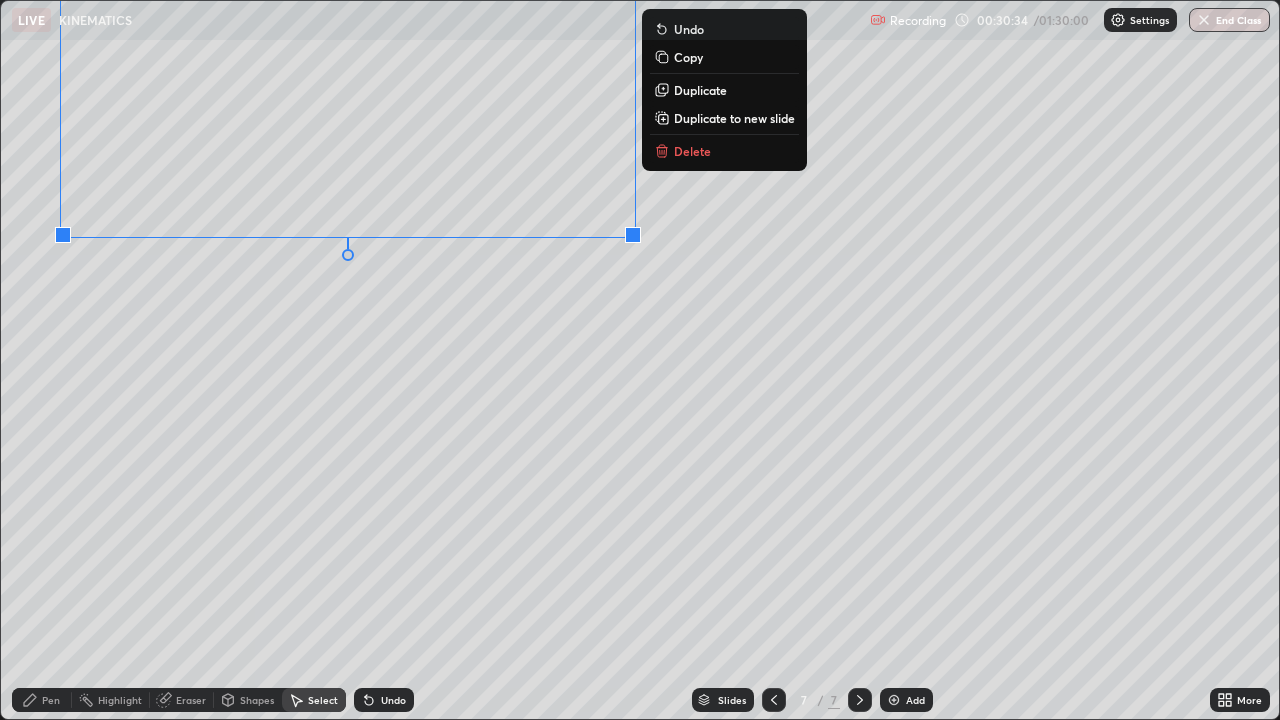click on "0 ° Undo Copy Duplicate Duplicate to new slide Delete" at bounding box center [640, 360] 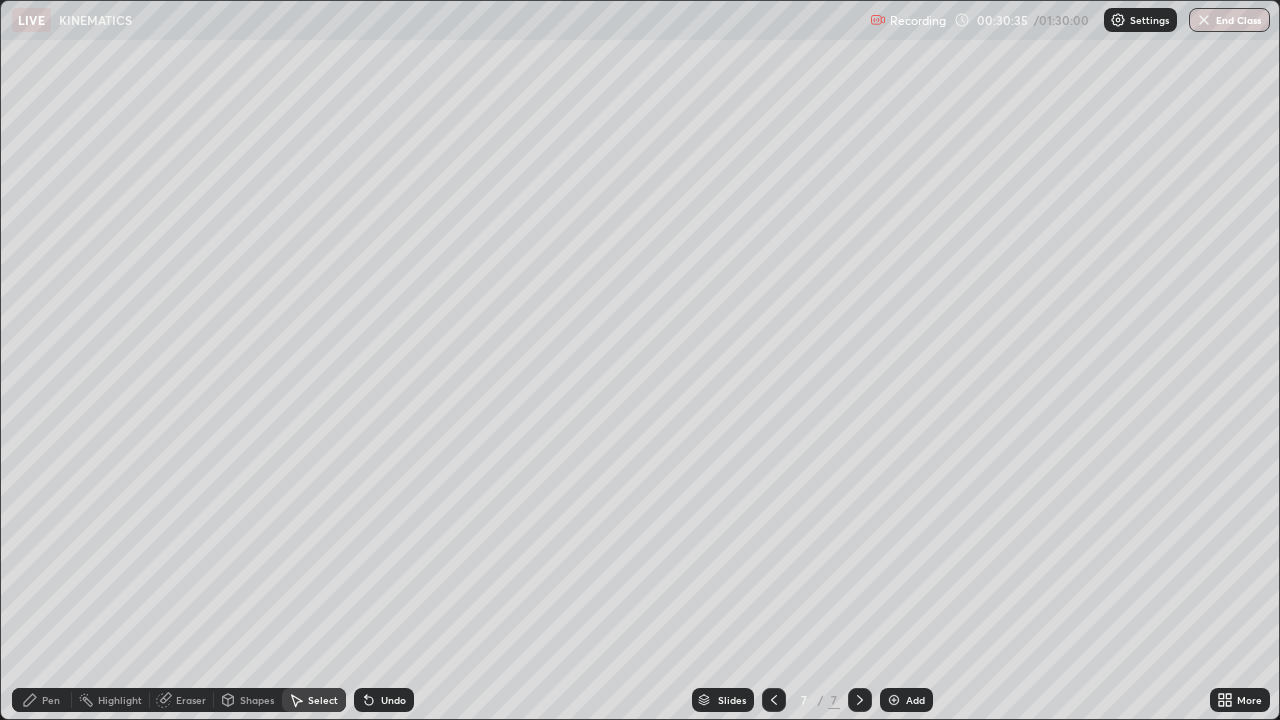 click on "Pen" at bounding box center [51, 700] 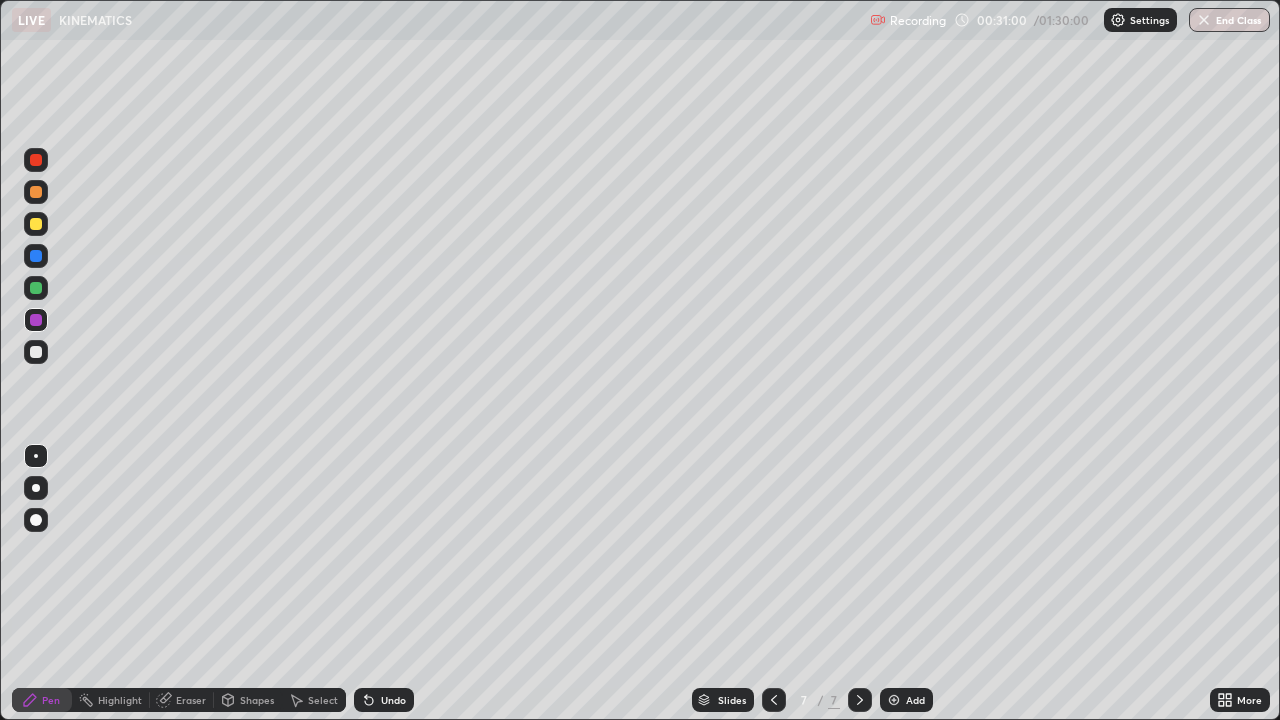click at bounding box center [36, 224] 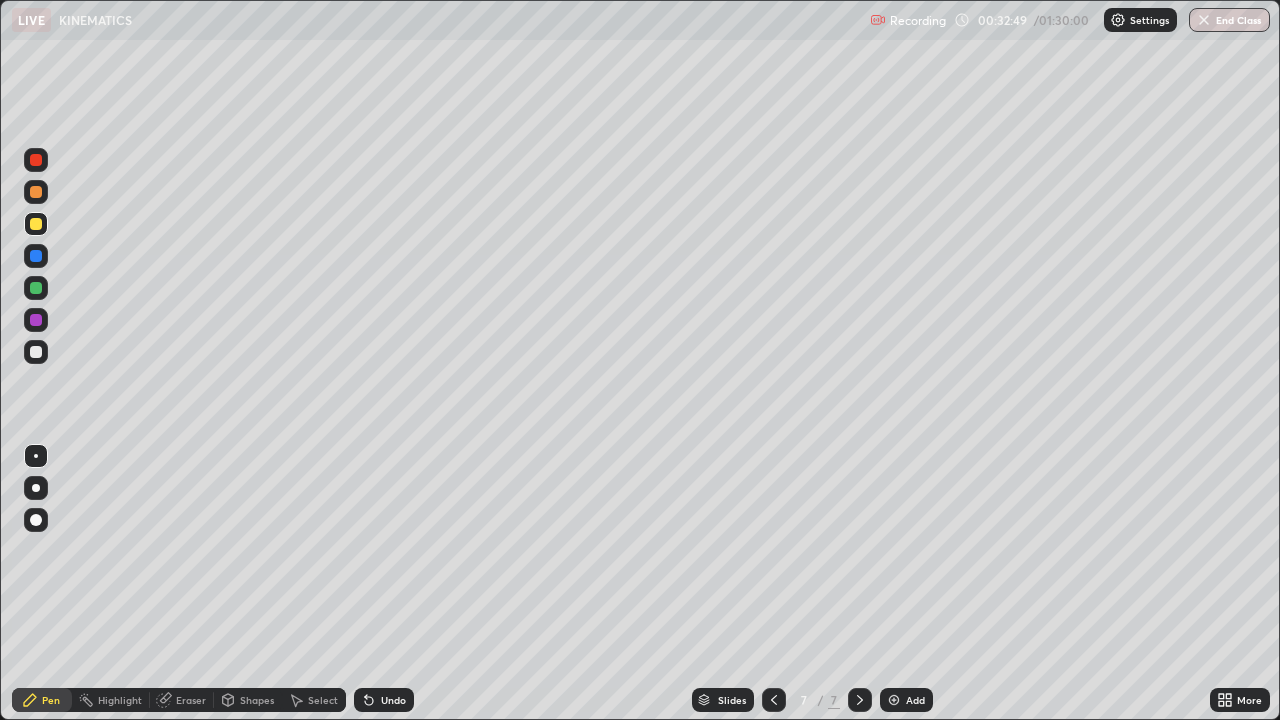 click at bounding box center (36, 320) 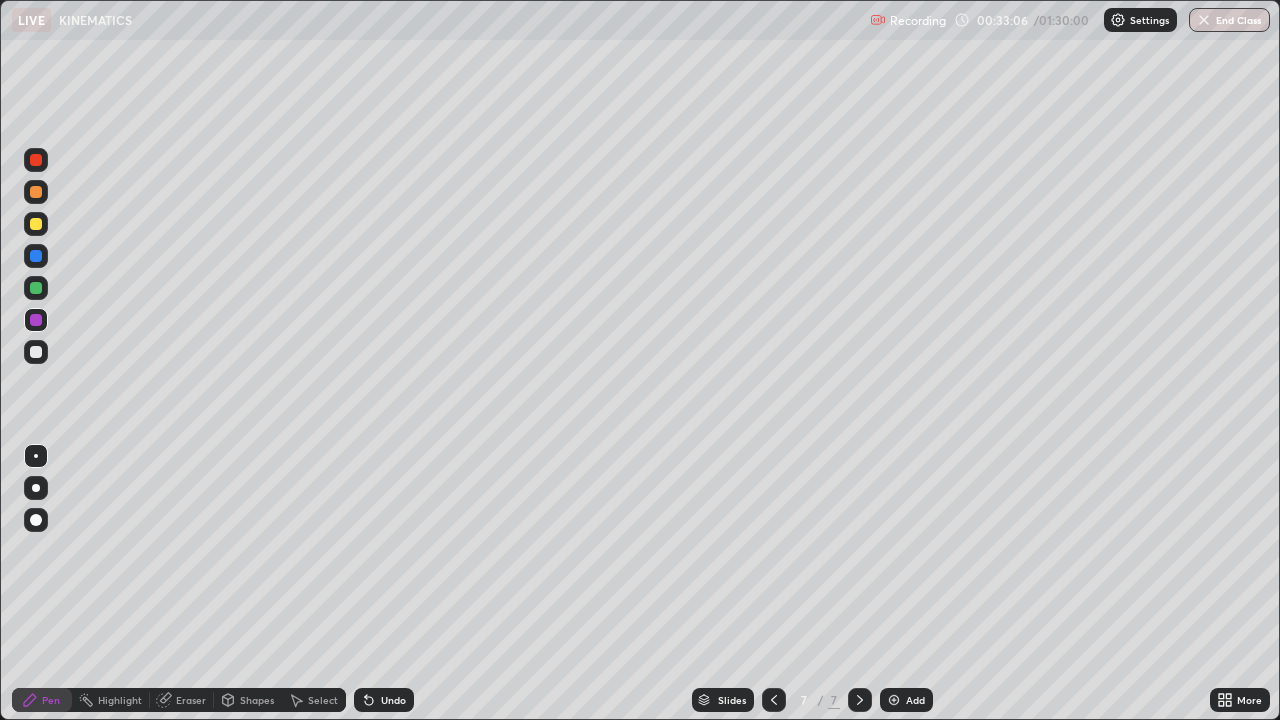 click 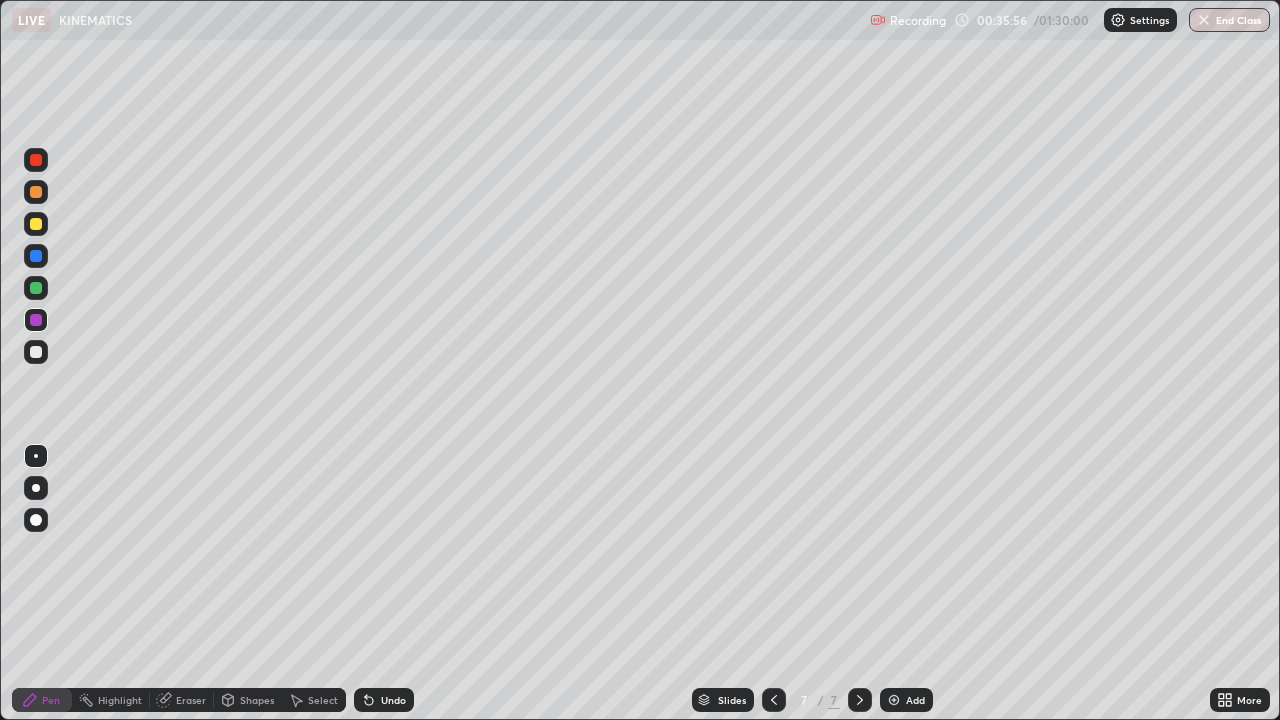 click at bounding box center (894, 700) 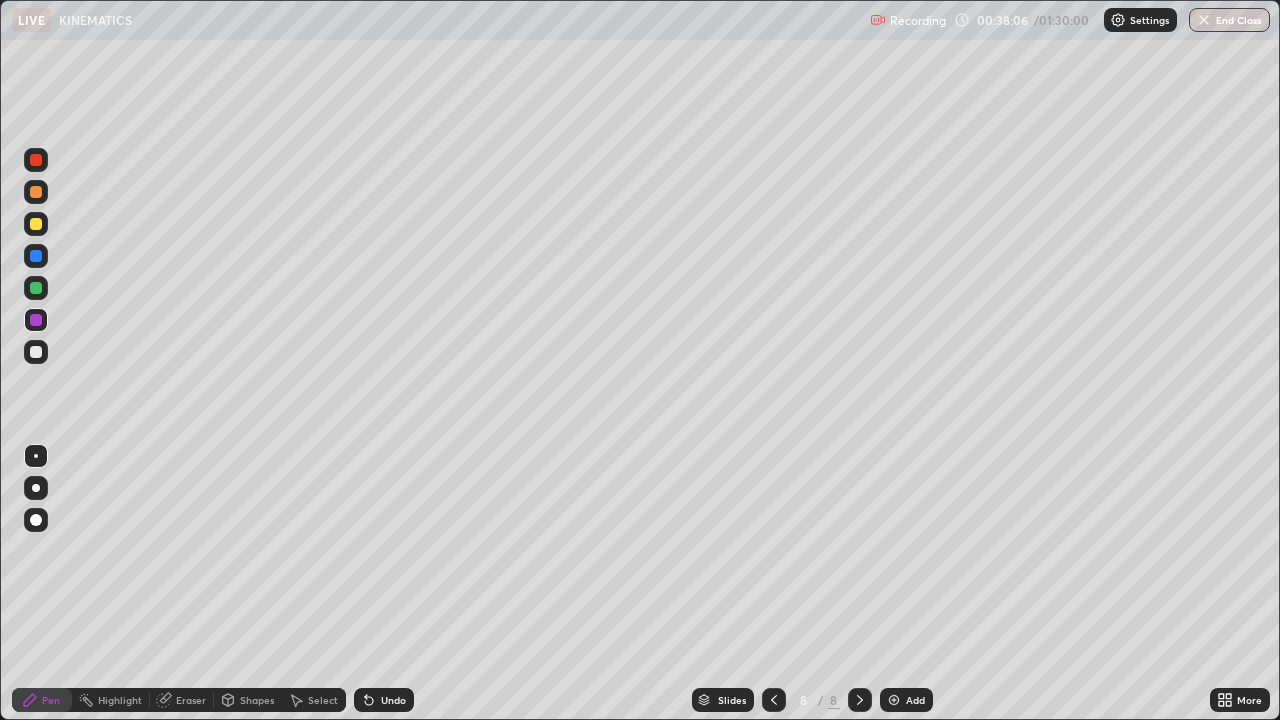 click 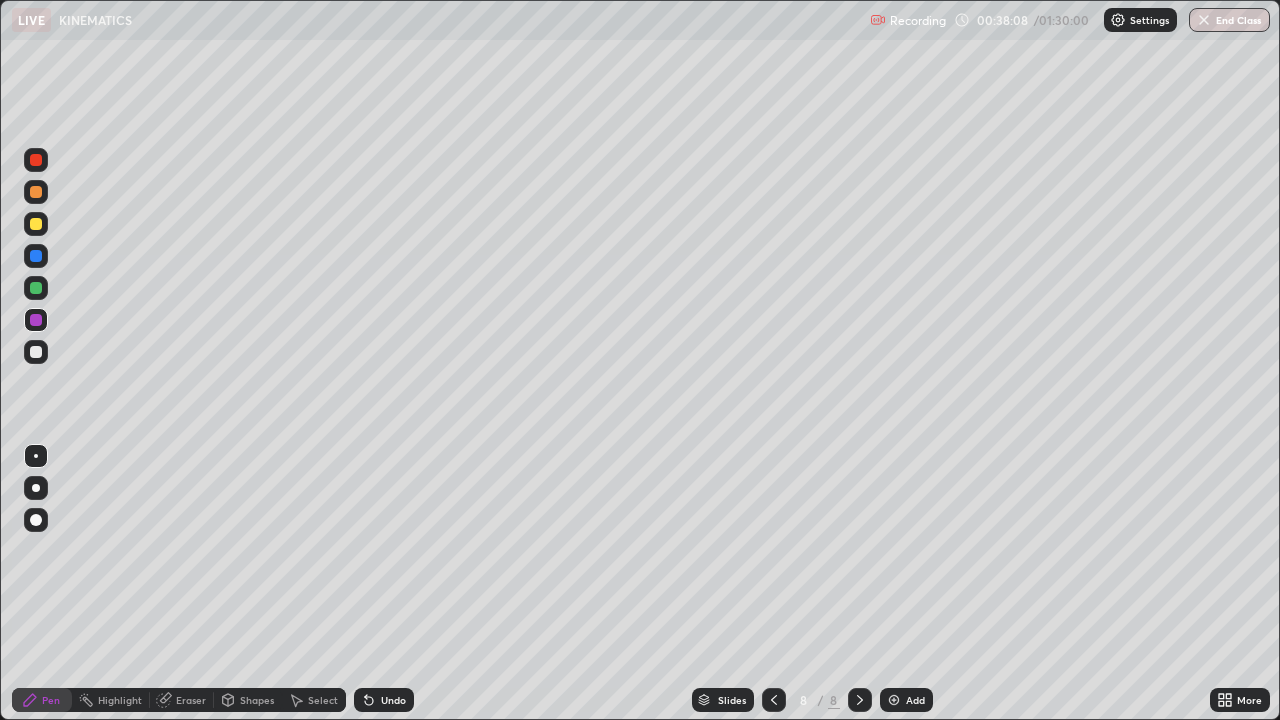 click 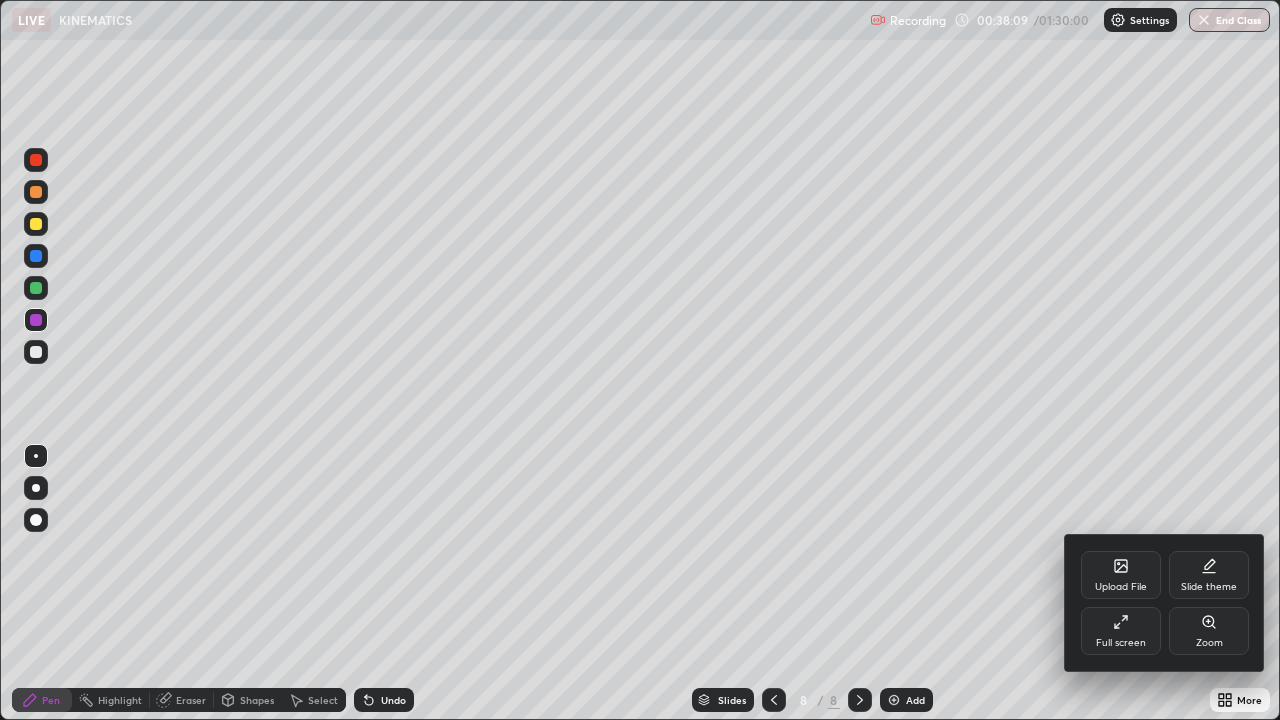 click 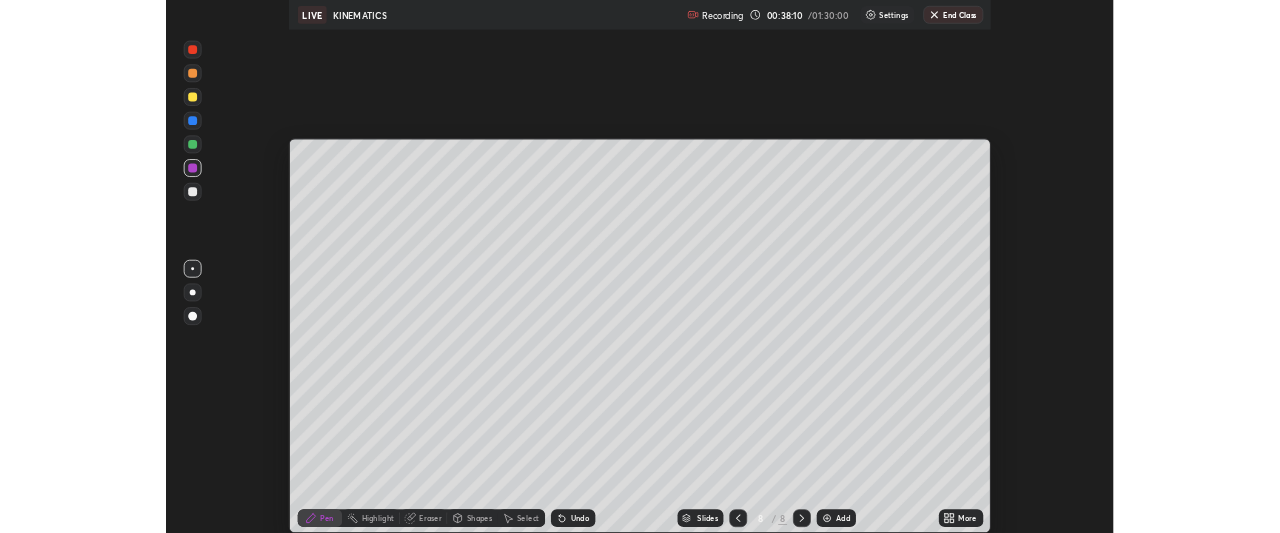 scroll, scrollTop: 533, scrollLeft: 1280, axis: both 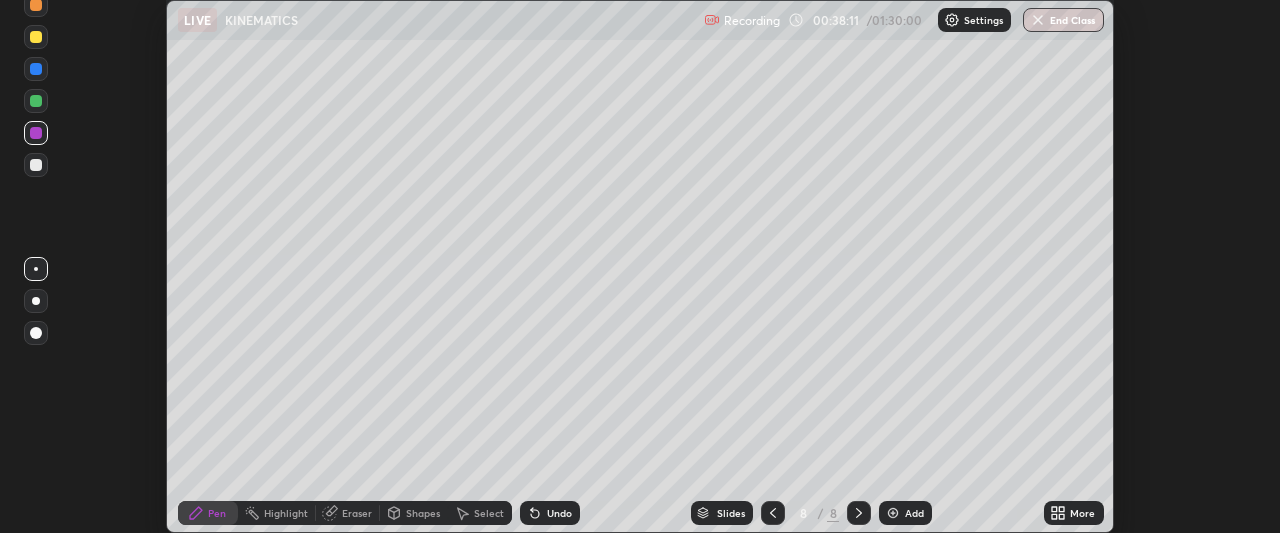 click on "Setting up your live class" at bounding box center [640, 266] 